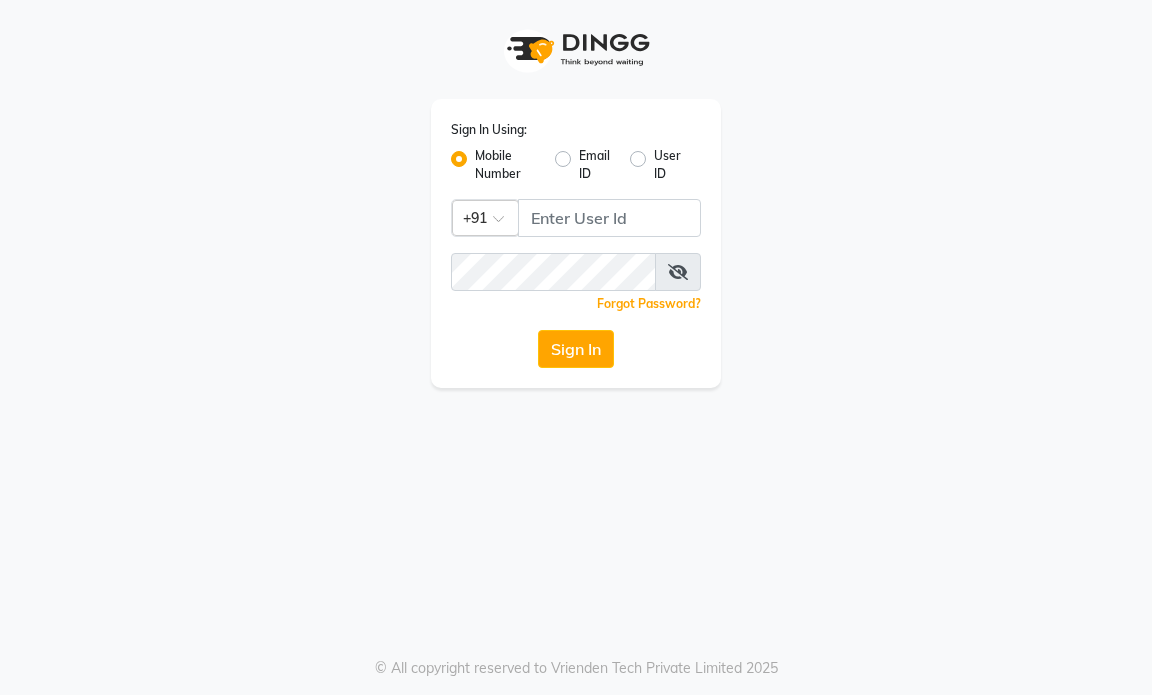 scroll, scrollTop: 0, scrollLeft: 0, axis: both 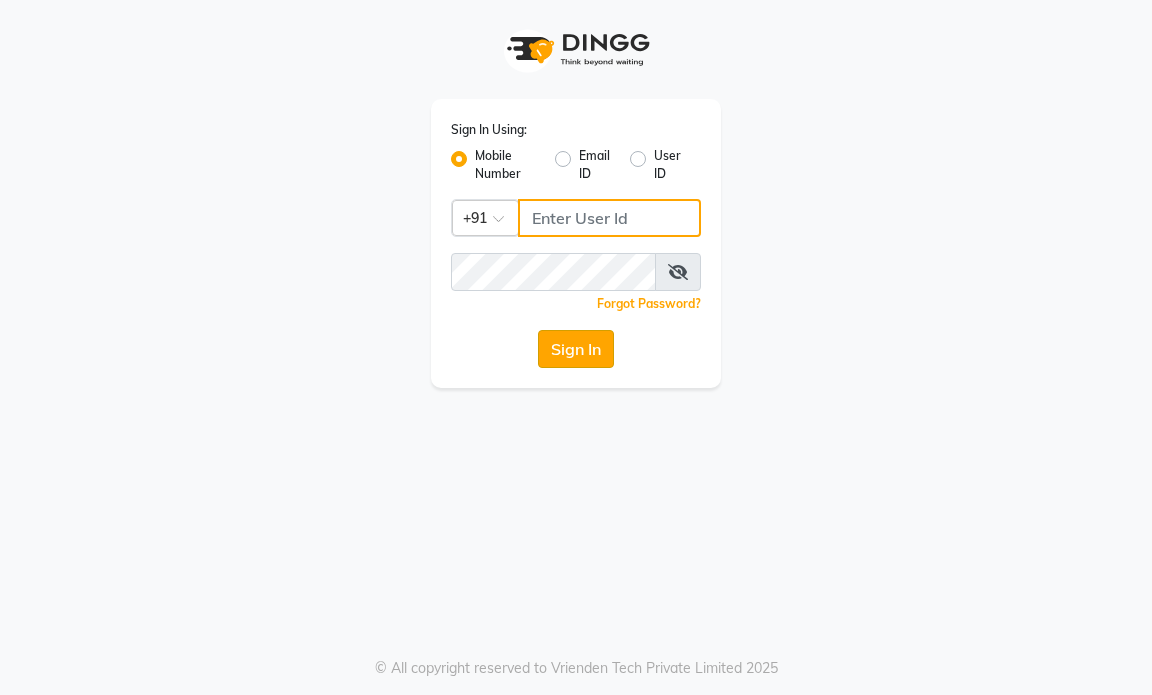 type on "9769153384" 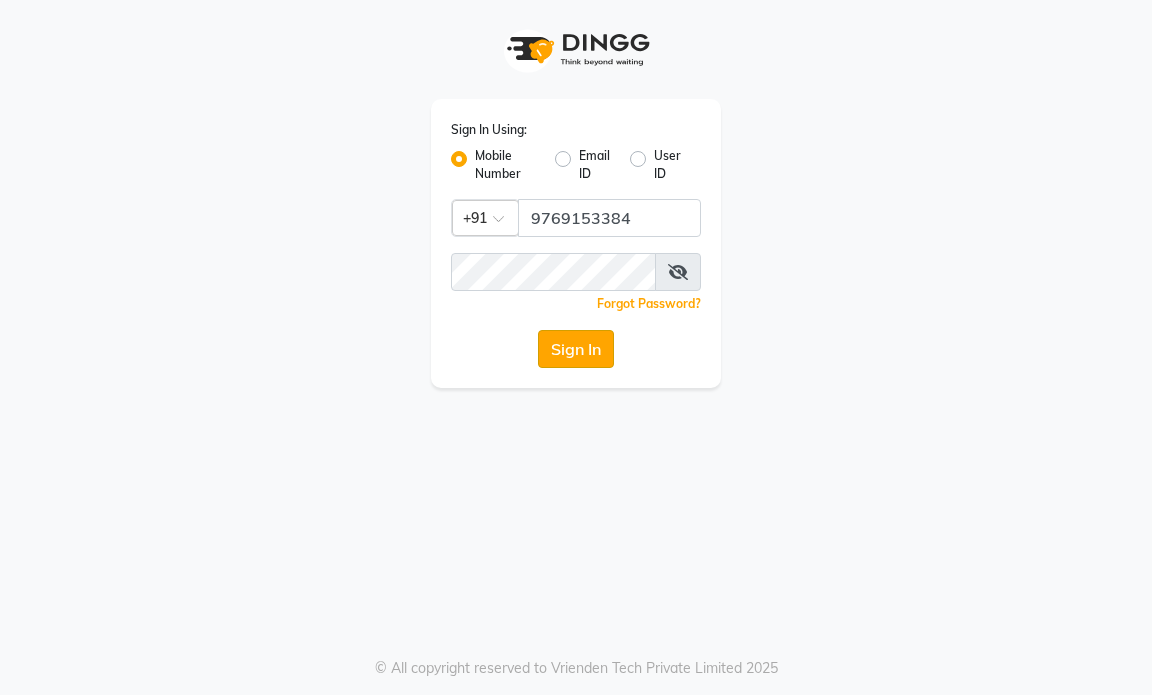 click on "Sign In" 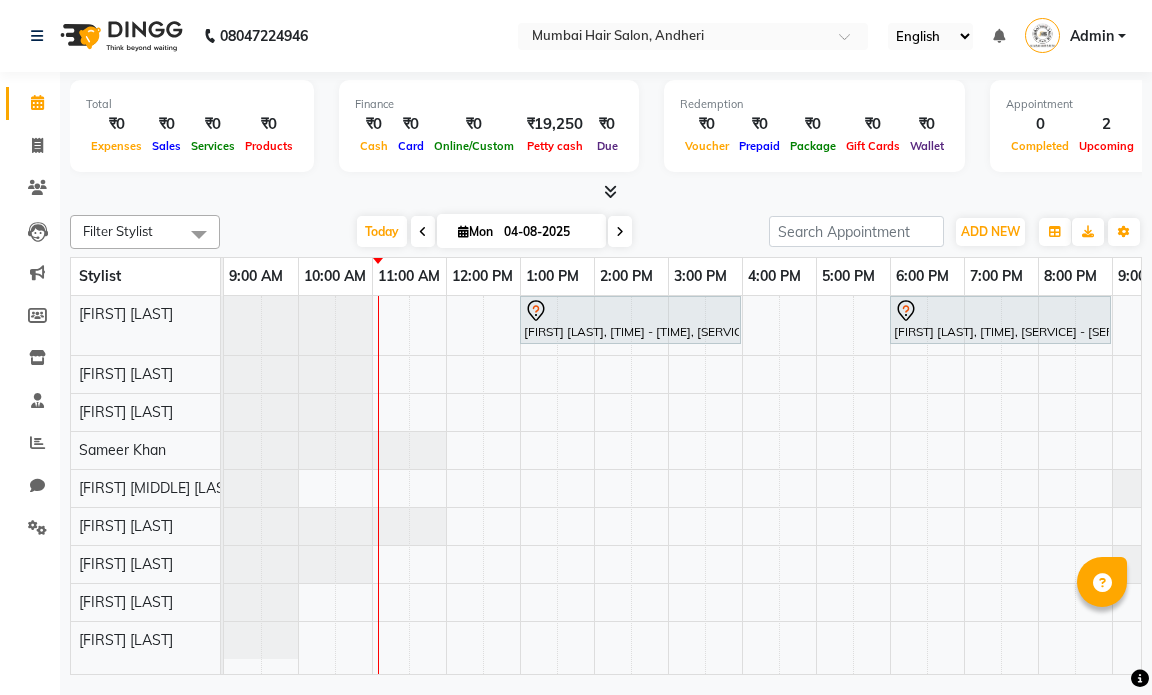 scroll, scrollTop: 0, scrollLeft: 0, axis: both 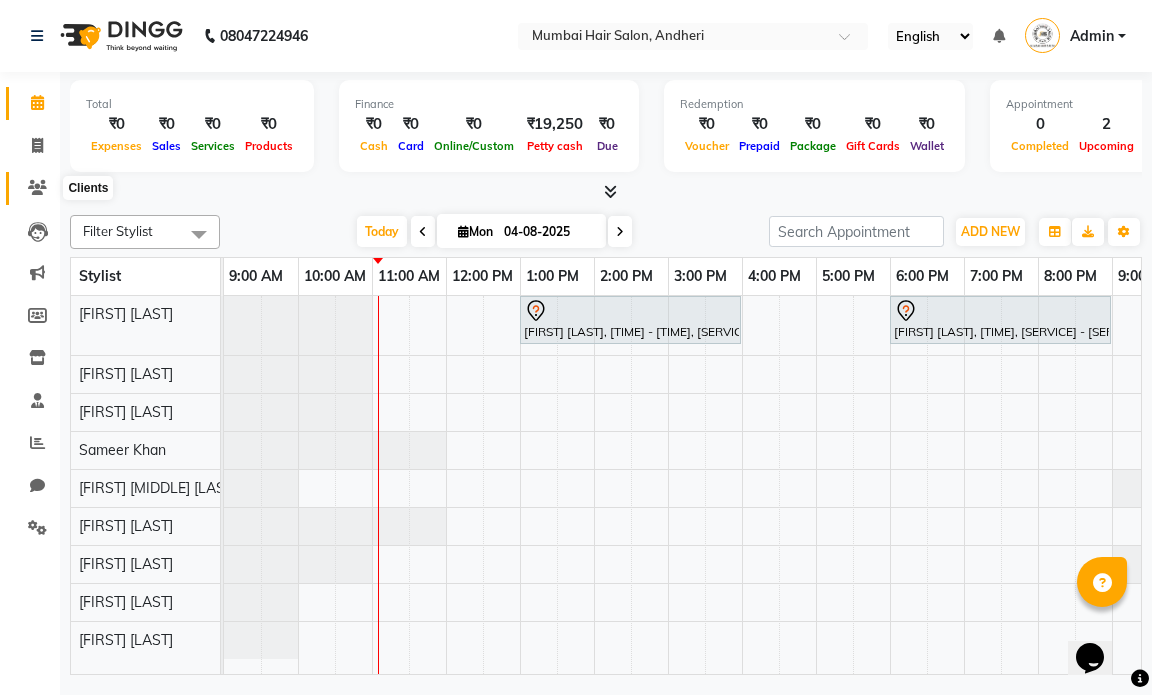 click 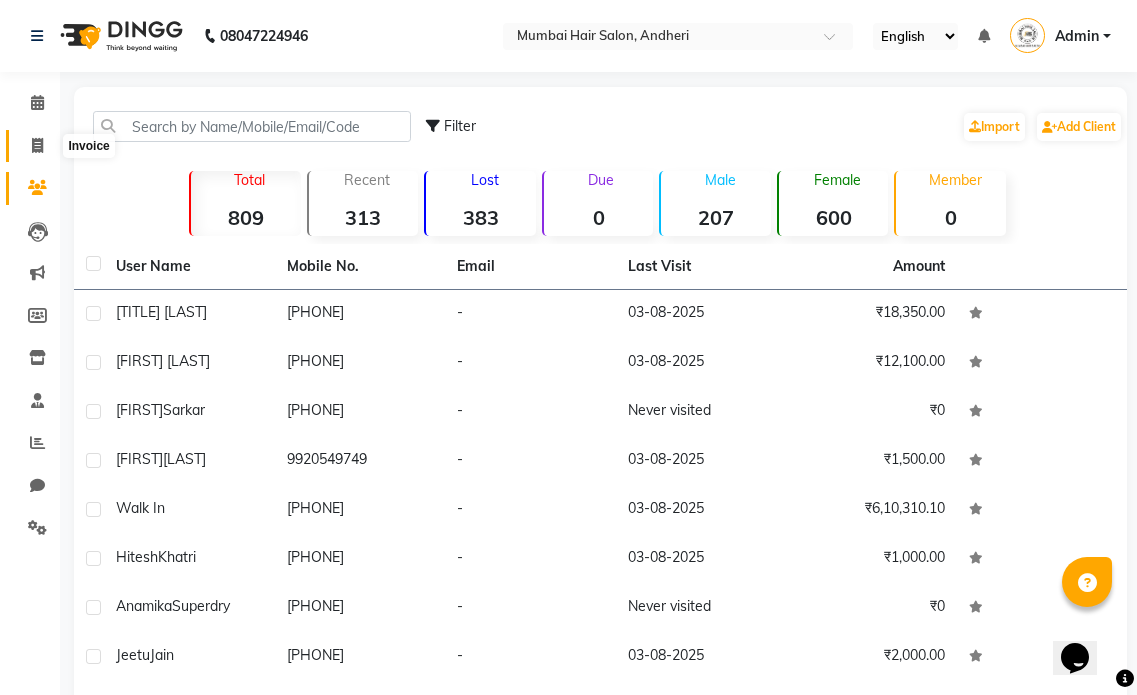 click 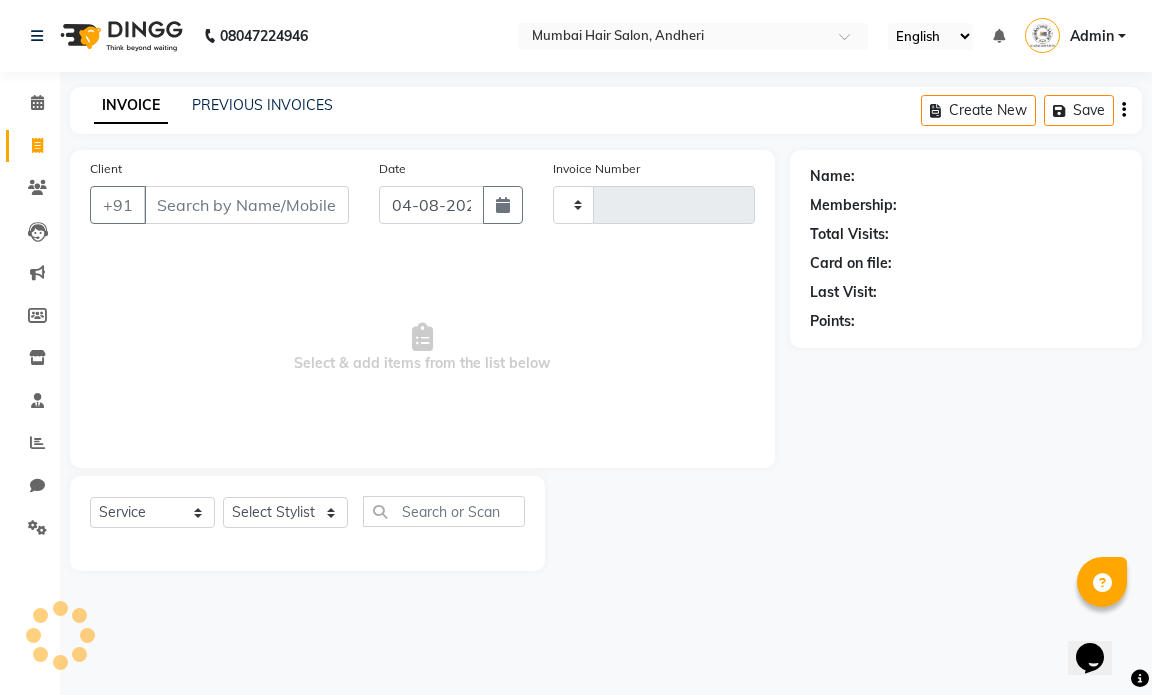 type on "1014" 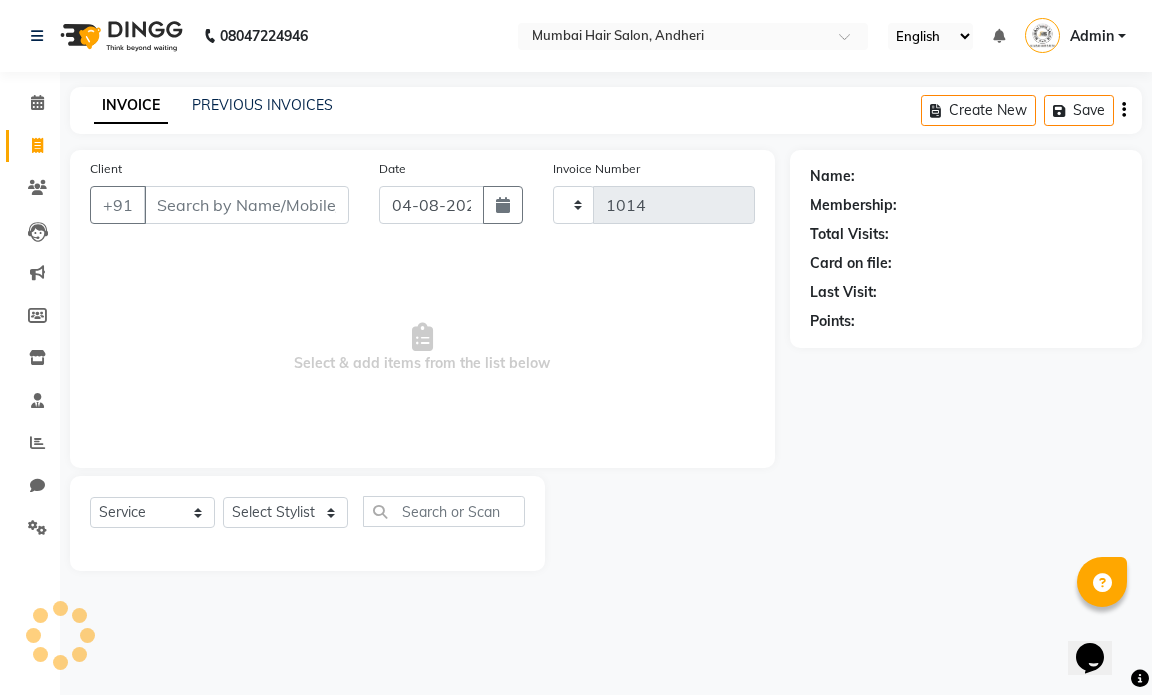 select on "7487" 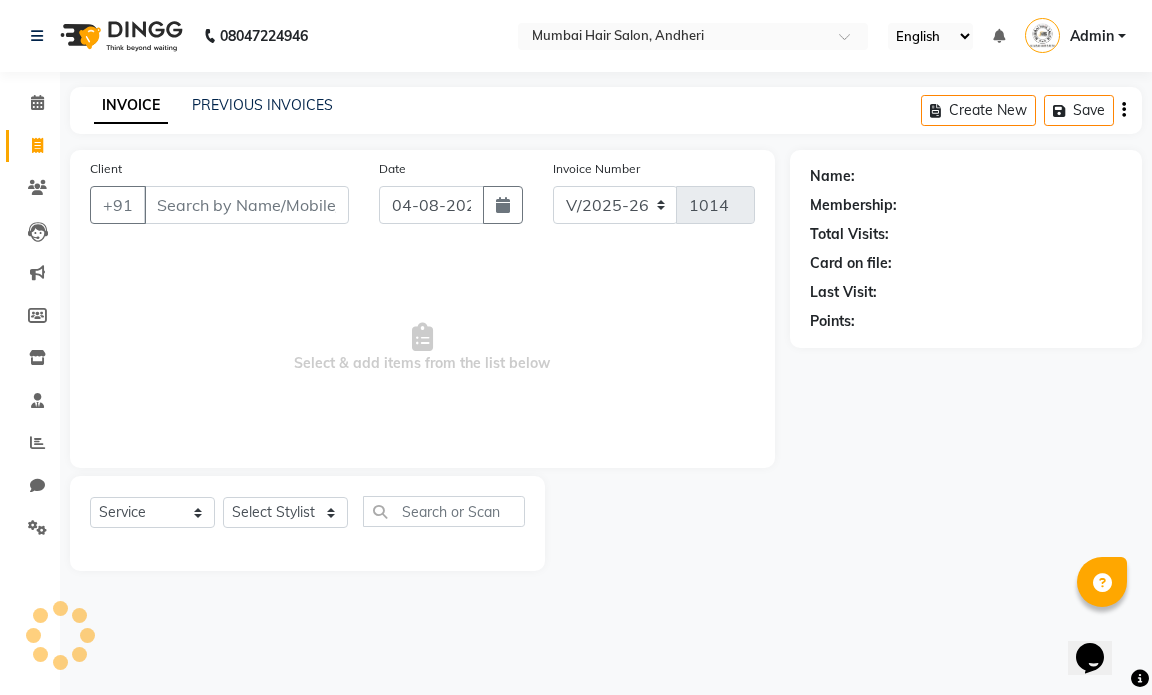 click on "Client" at bounding box center [246, 205] 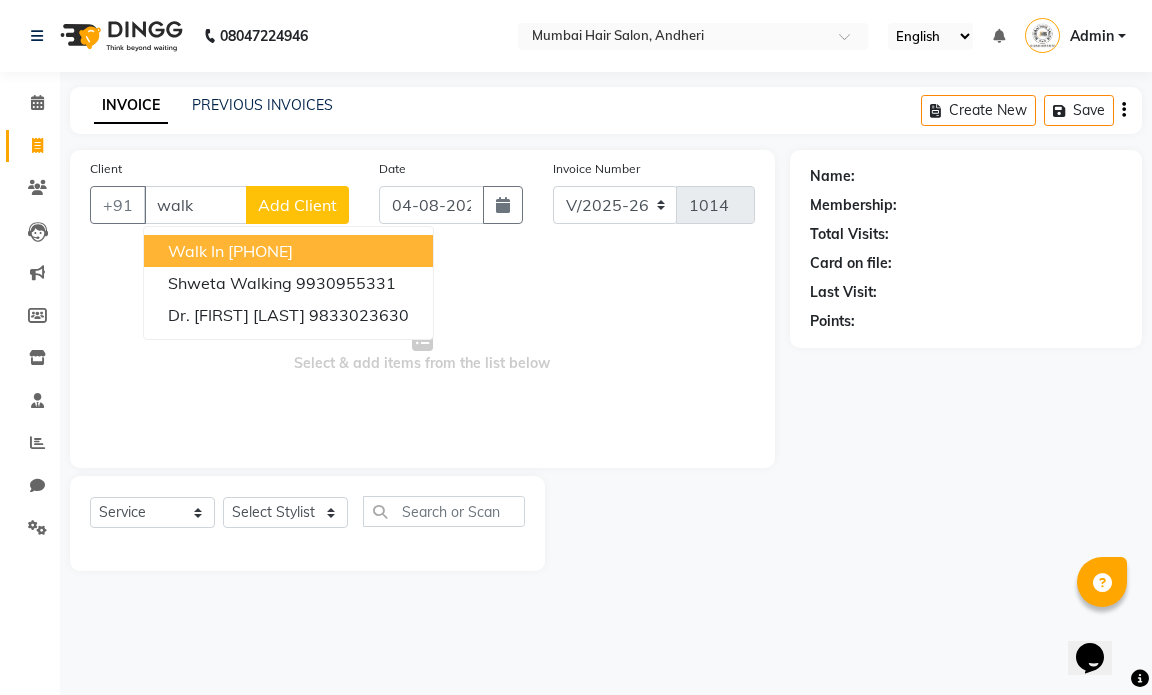 click on "Walk In" at bounding box center (196, 251) 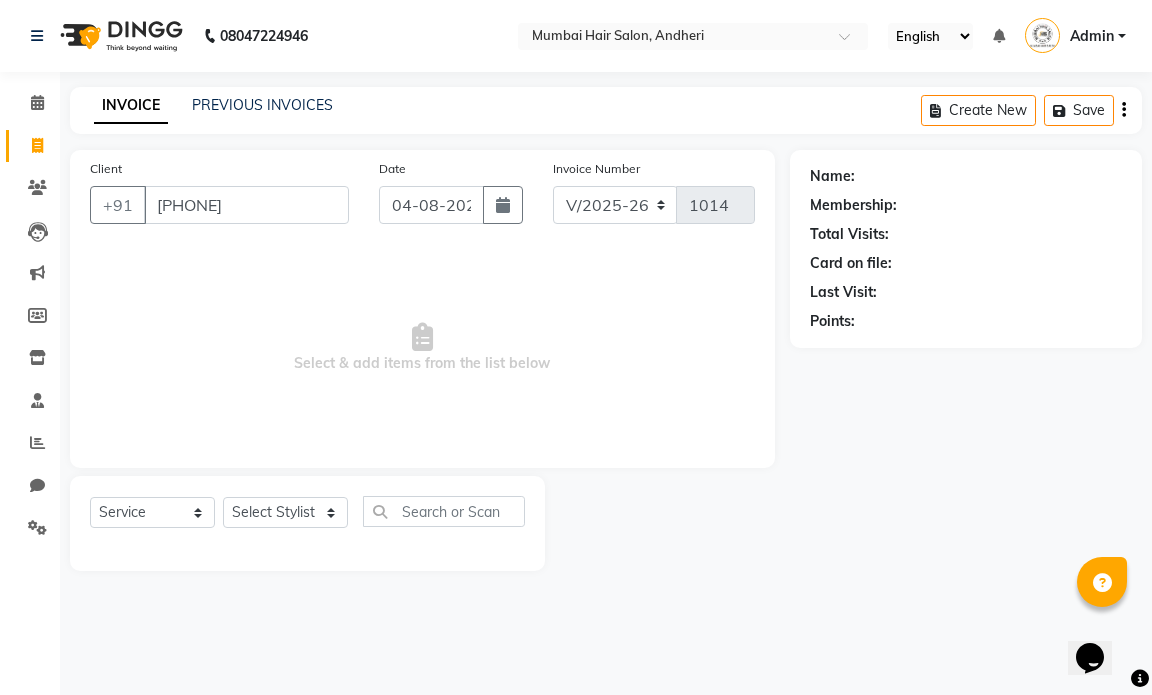 type on "[PHONE]" 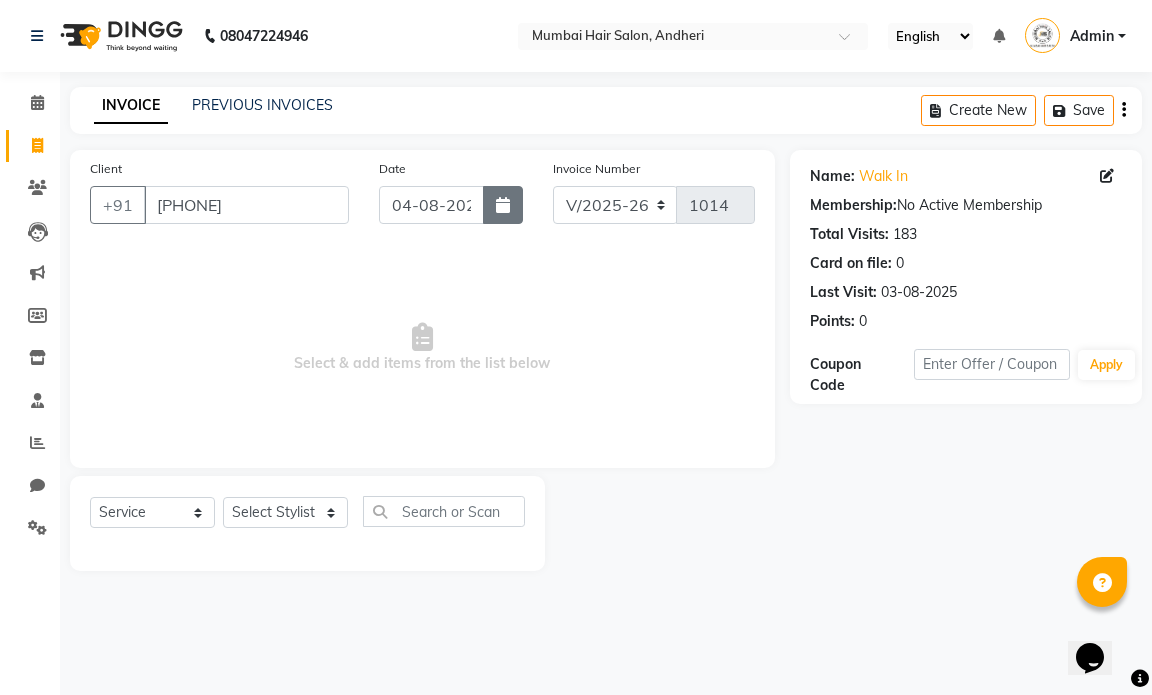 click 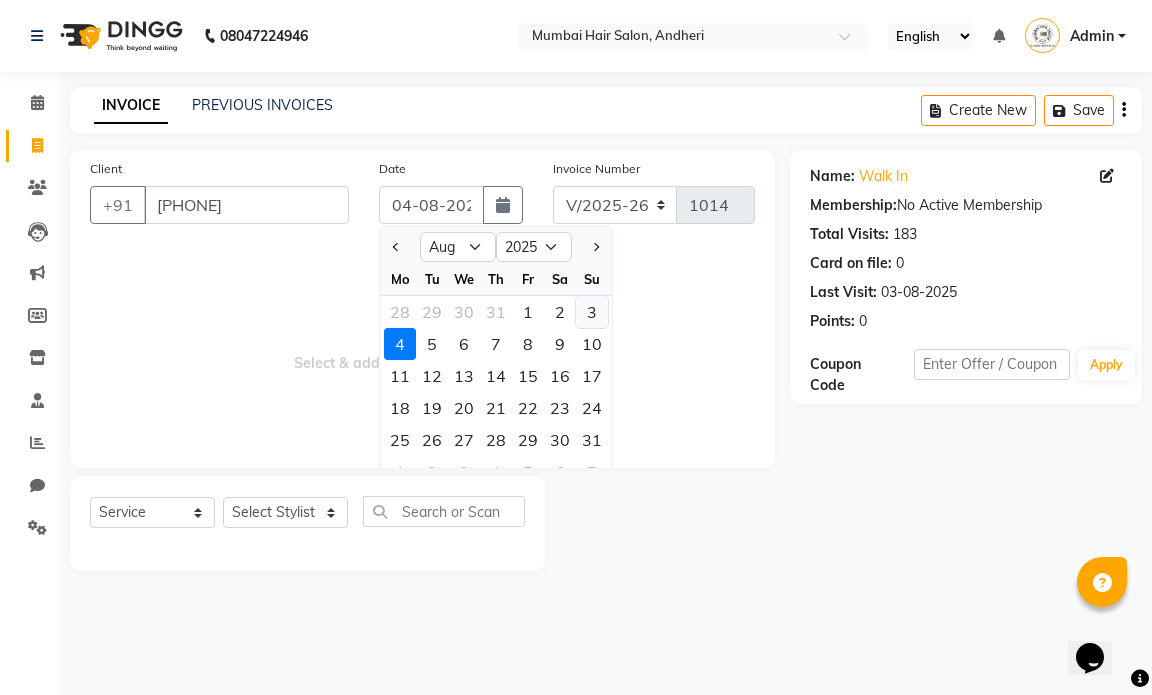 click on "3" 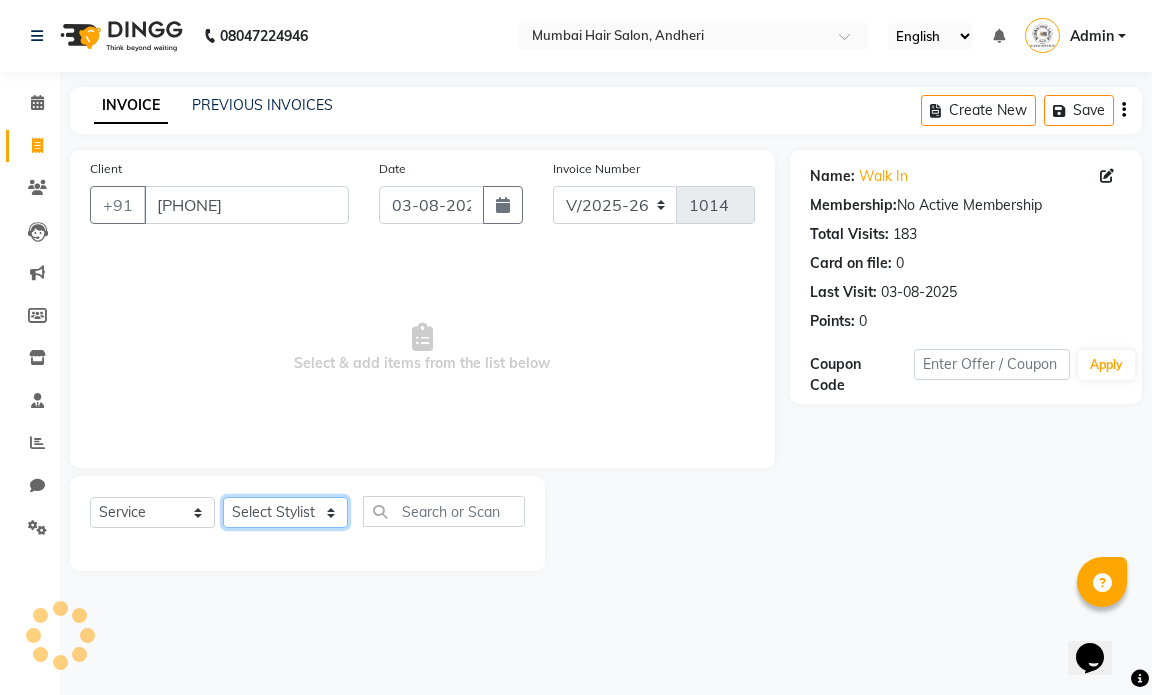 click on "Select Stylist [FIRST] [MIDDLE] [LAST] [FIRST] [LAST] [BRAND] [BRAND] [BRAND] [BRAND] [BRAND] [FIRST] [LAST] [FIRST] [LAST] [FIRST] [LAST] [FIRST] [LAST] [FIRST] [LAST]" 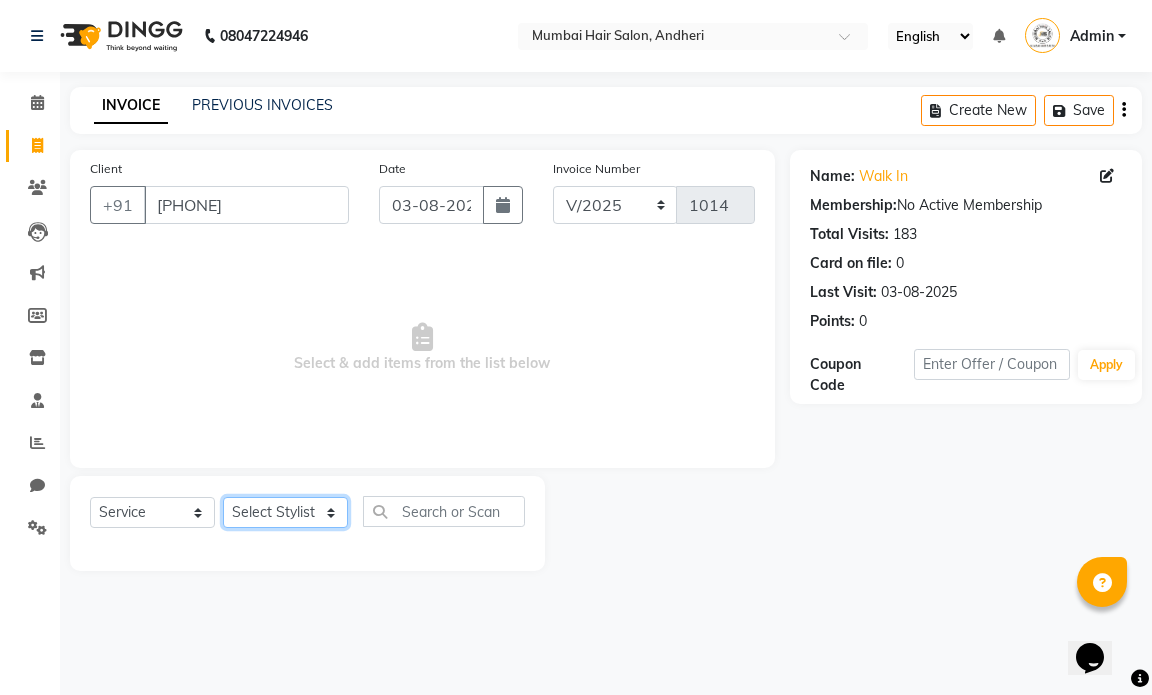 select on "66010" 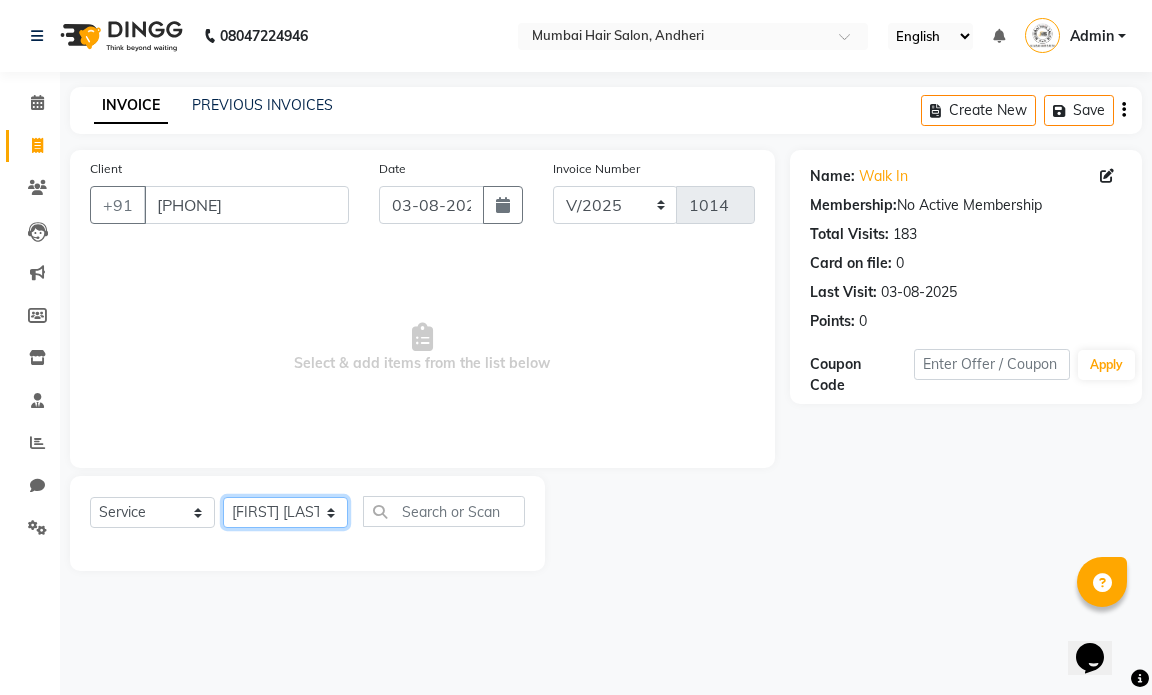 click on "Select Stylist [FIRST] [MIDDLE] [LAST] [FIRST] [LAST] [BRAND] [BRAND] [BRAND] [BRAND] [BRAND] [FIRST] [LAST] [FIRST] [LAST] [FIRST] [LAST] [FIRST] [LAST] [FIRST] [LAST]" 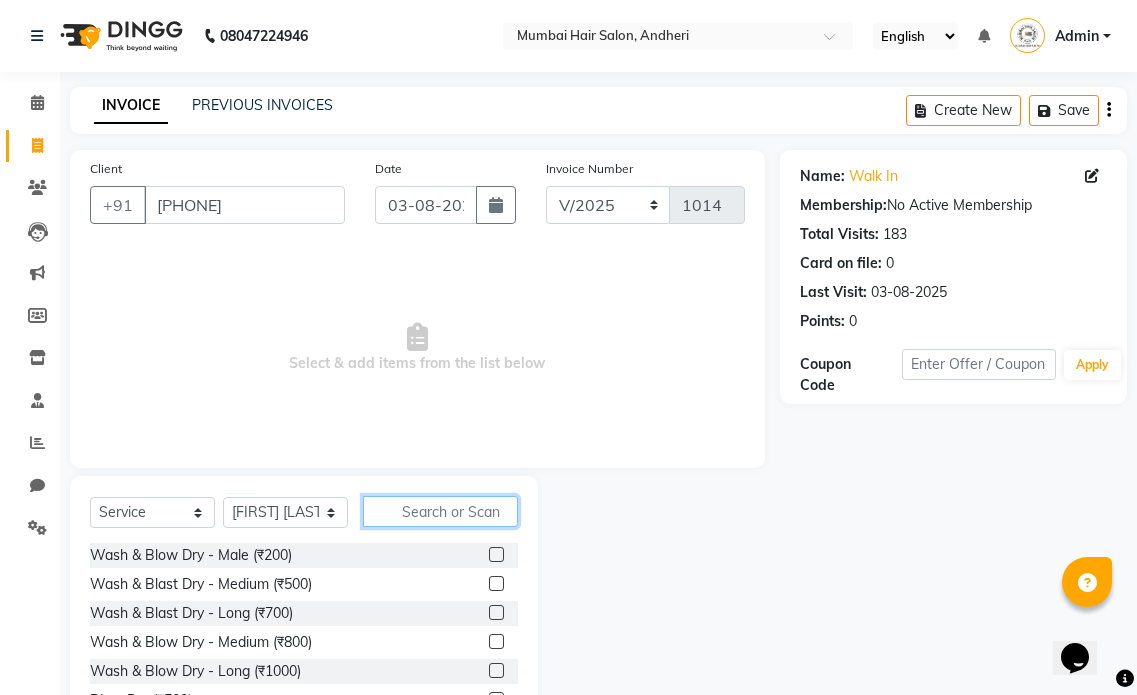 click 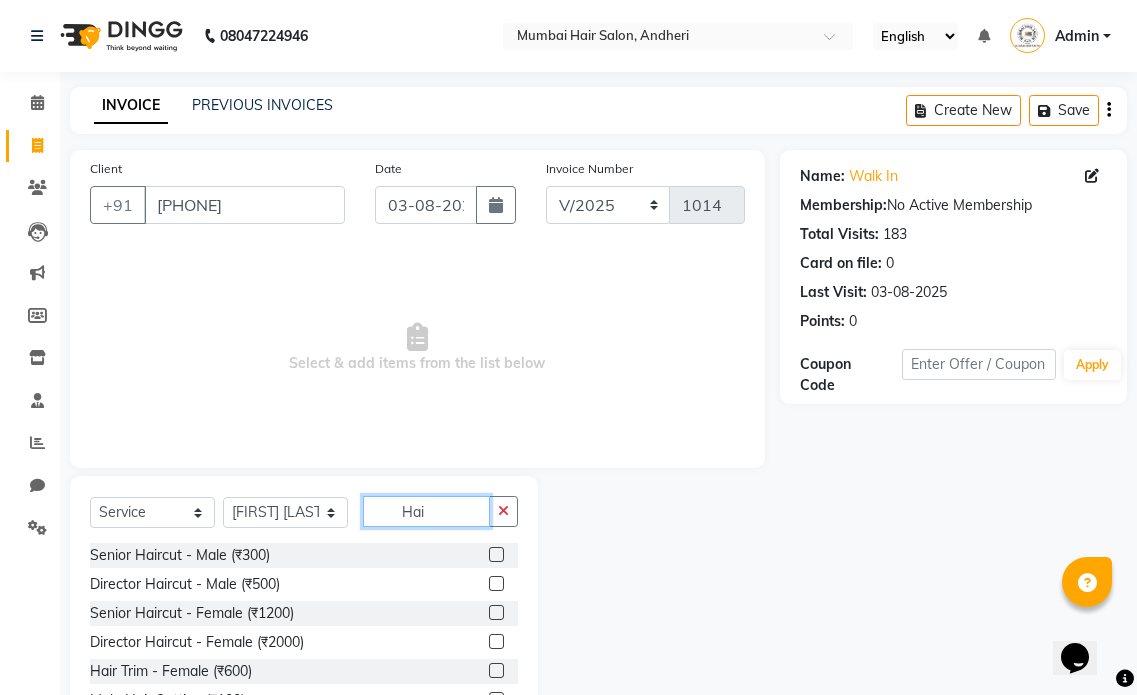 scroll, scrollTop: 61, scrollLeft: 0, axis: vertical 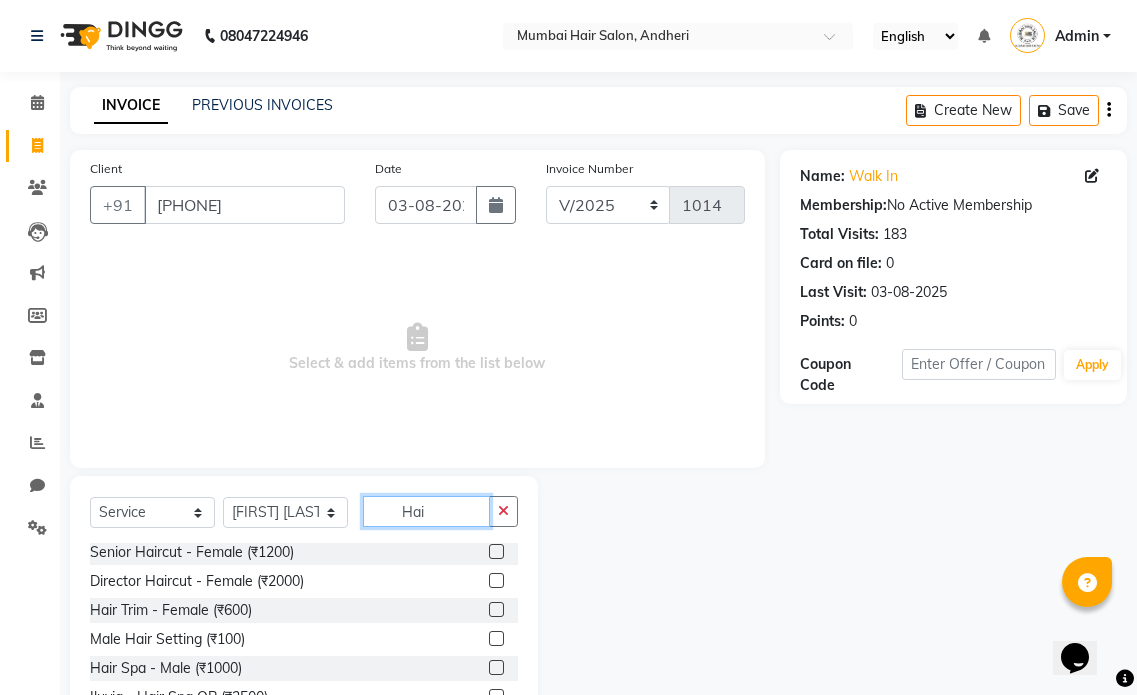 type on "Hai" 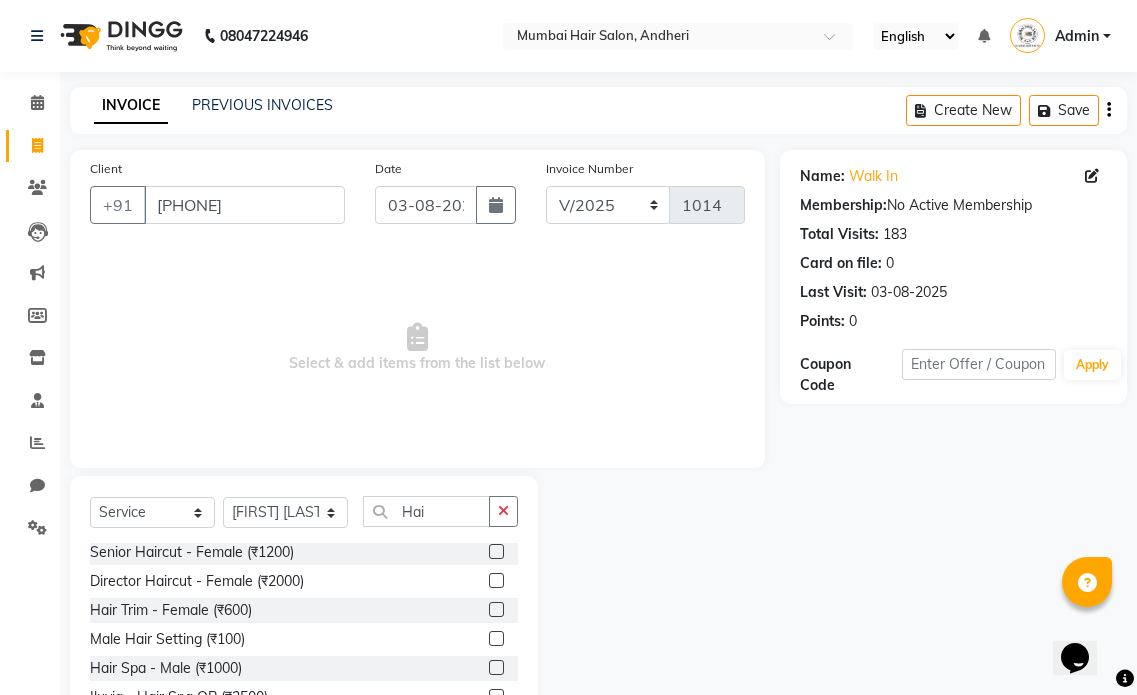 click 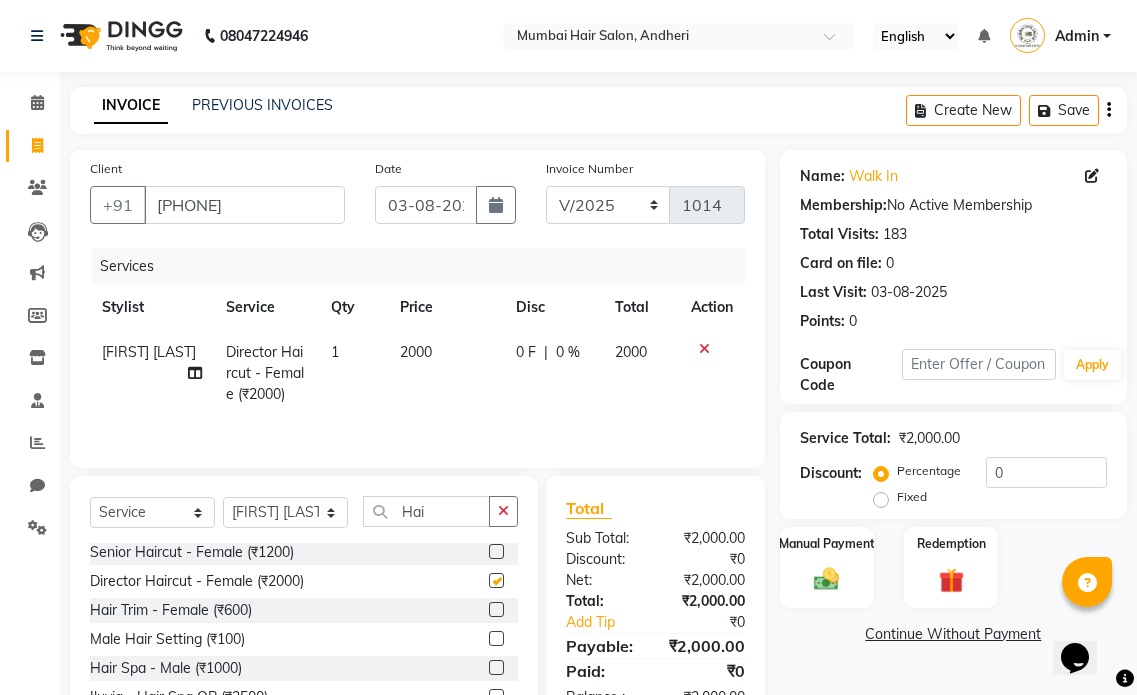 checkbox on "false" 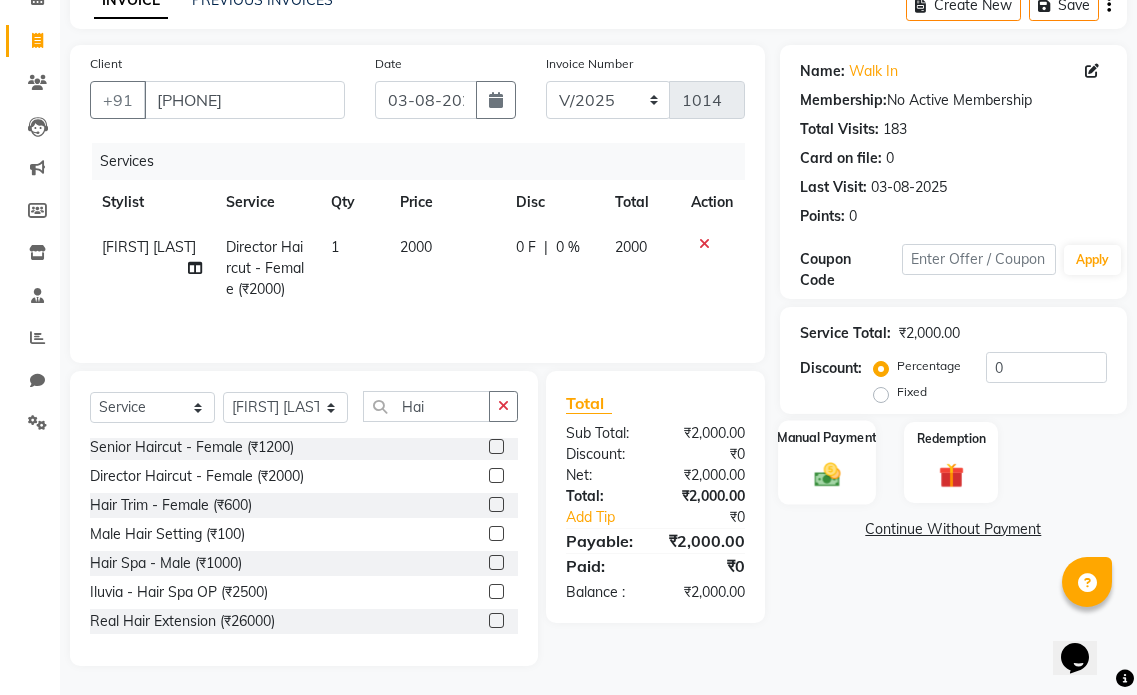 scroll, scrollTop: 106, scrollLeft: 0, axis: vertical 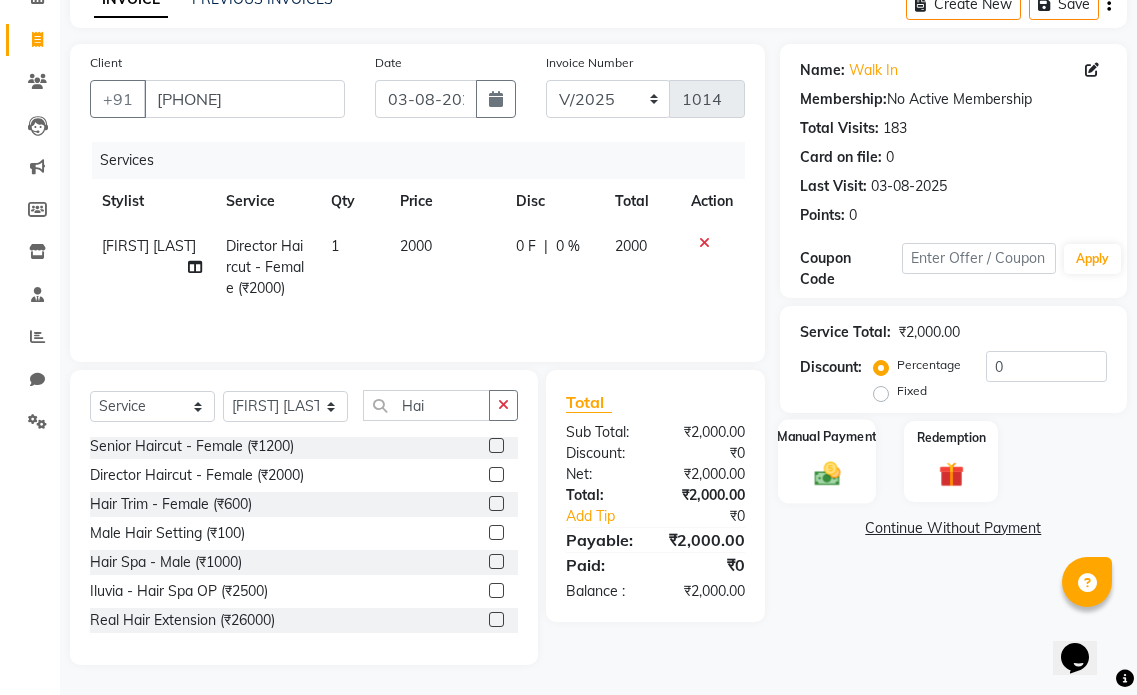 click 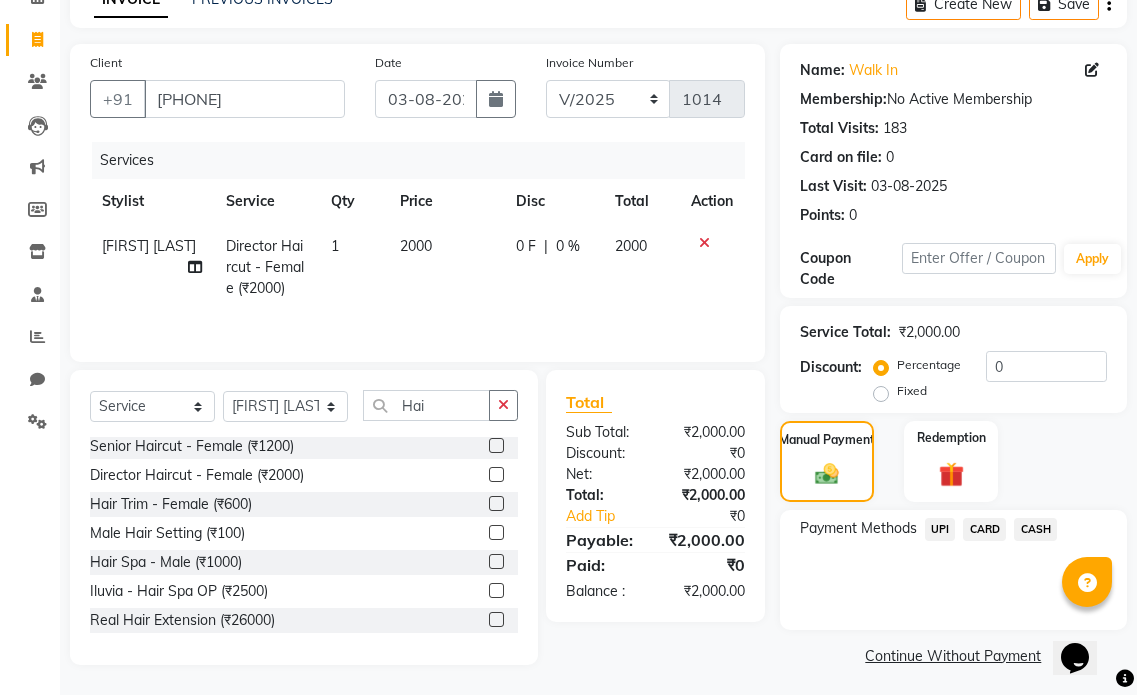 click on "0 F | 0 %" 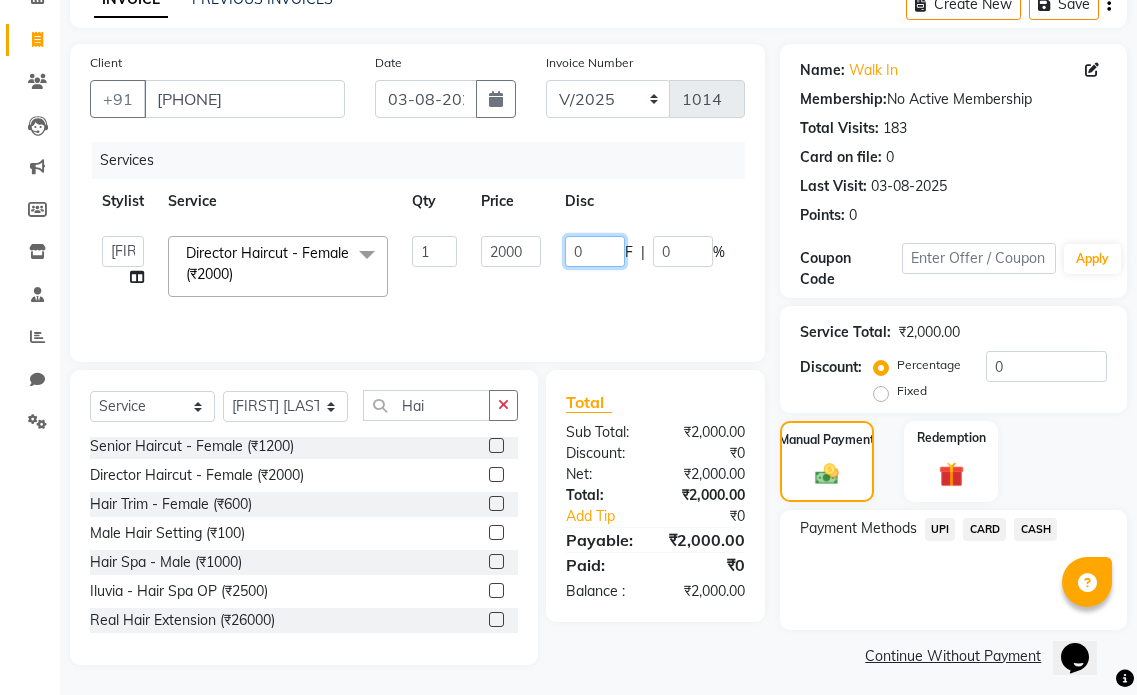 drag, startPoint x: 587, startPoint y: 258, endPoint x: 567, endPoint y: 253, distance: 20.615528 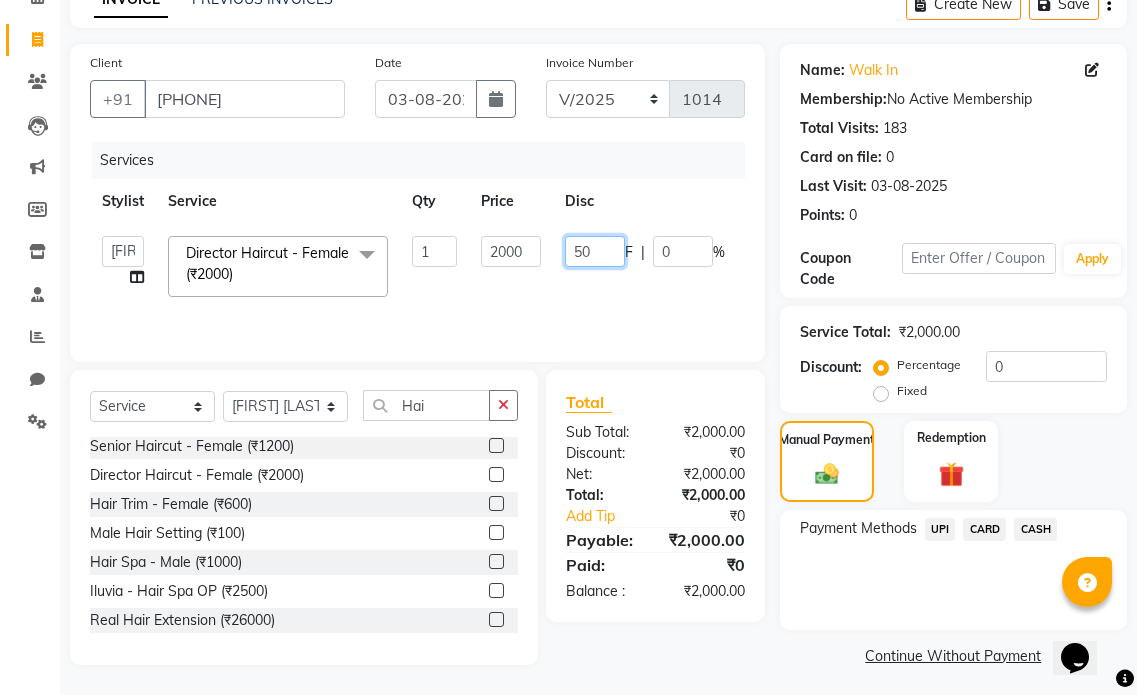 type on "500" 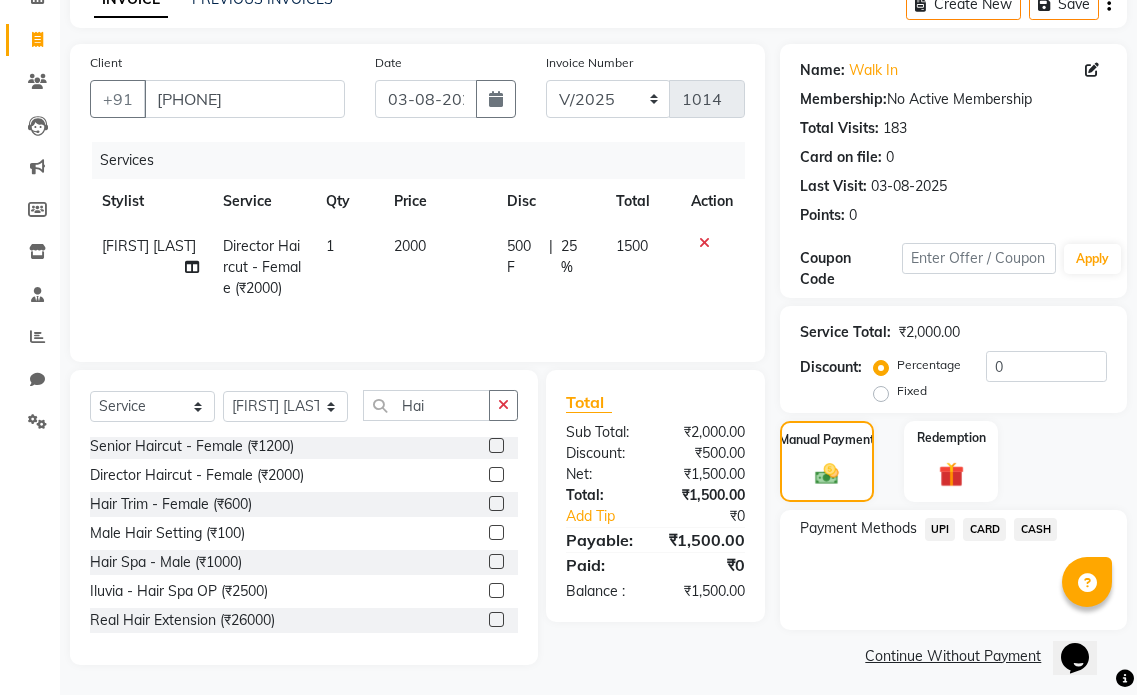 click on "[FIRST] [LAST] [SERVICE] - [CURRENCY] [NUMBER] [NUMBER] [CURRENCY] [PERCENT] [CURRENCY]" 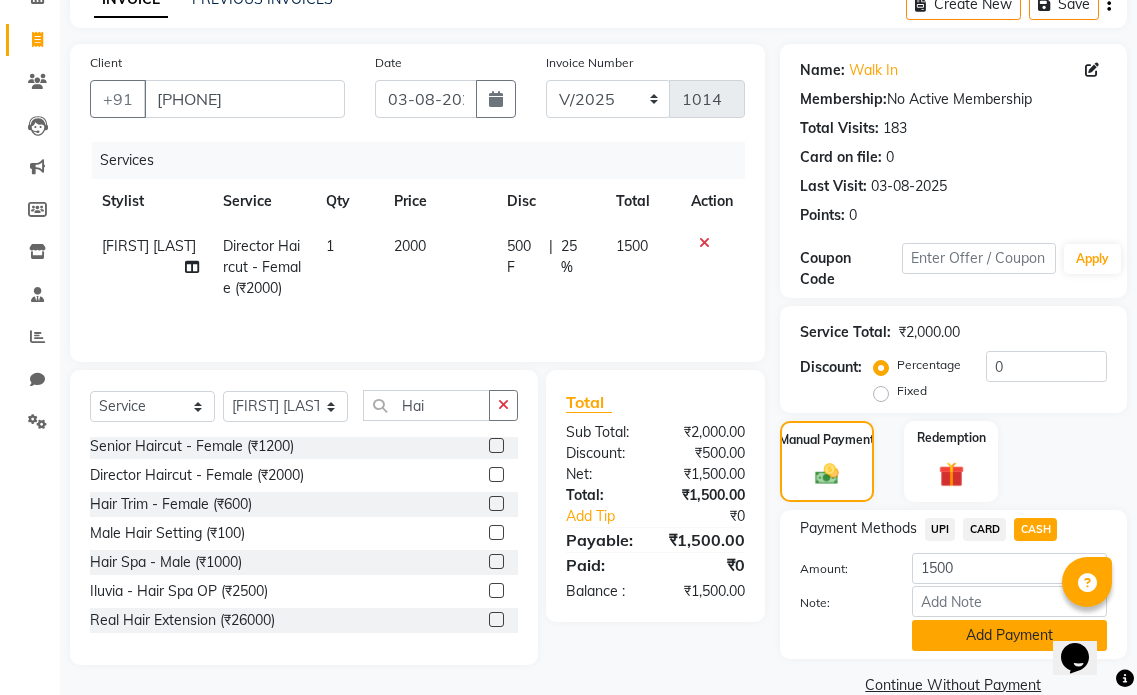 click on "Add Payment" 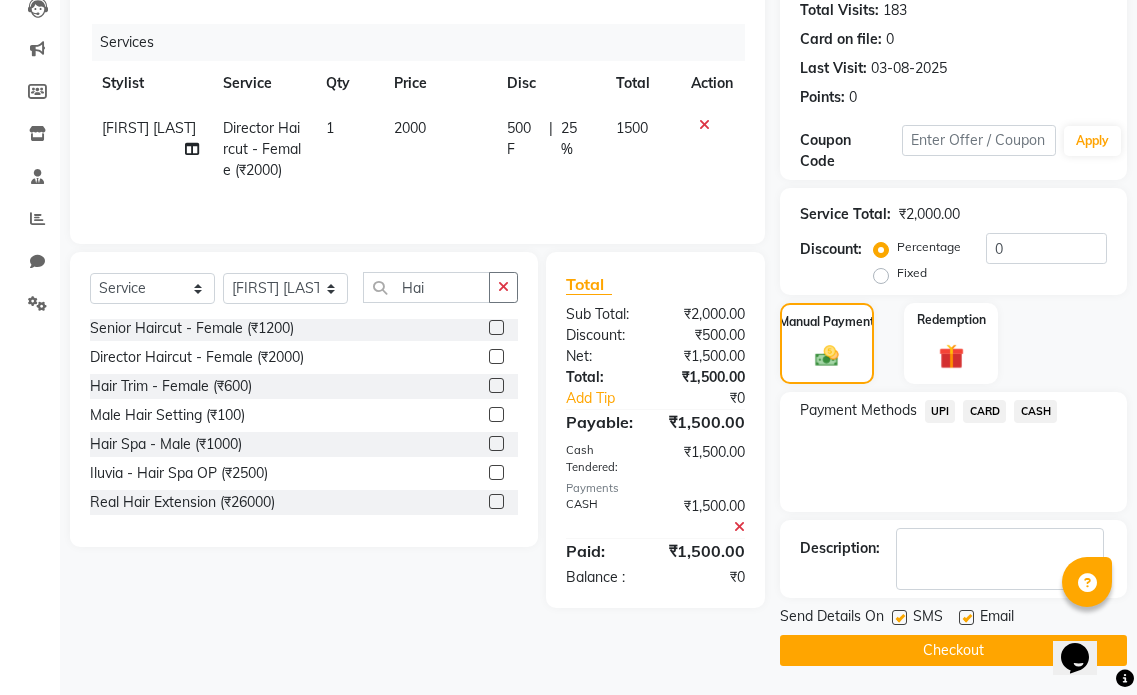 scroll, scrollTop: 225, scrollLeft: 0, axis: vertical 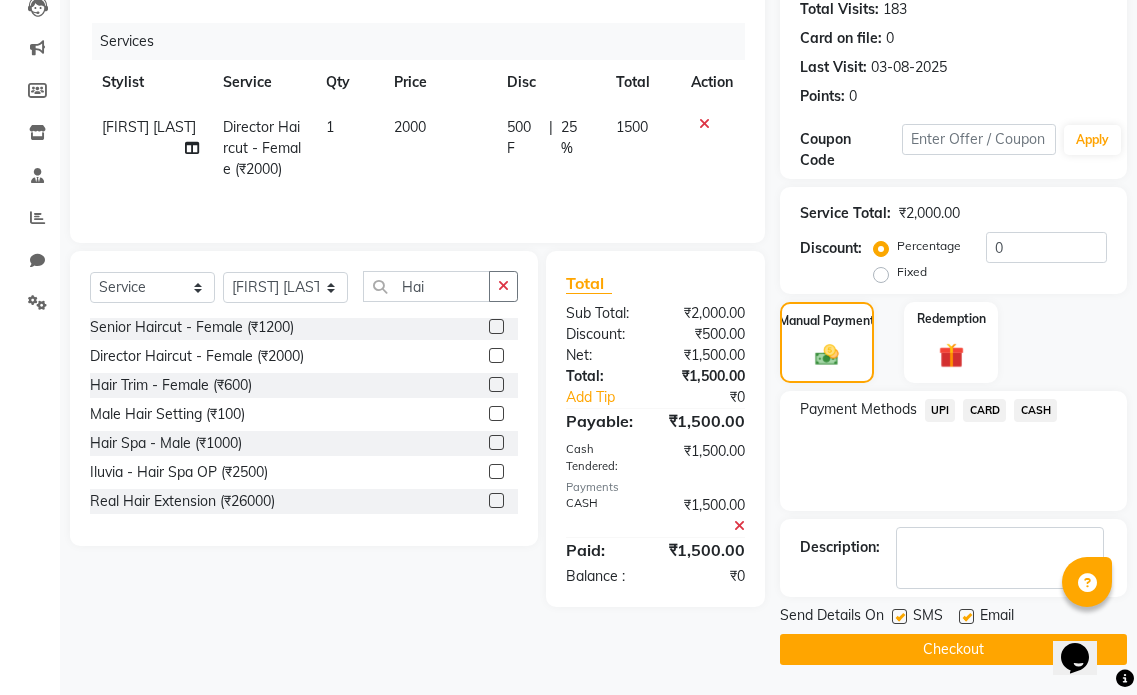 click 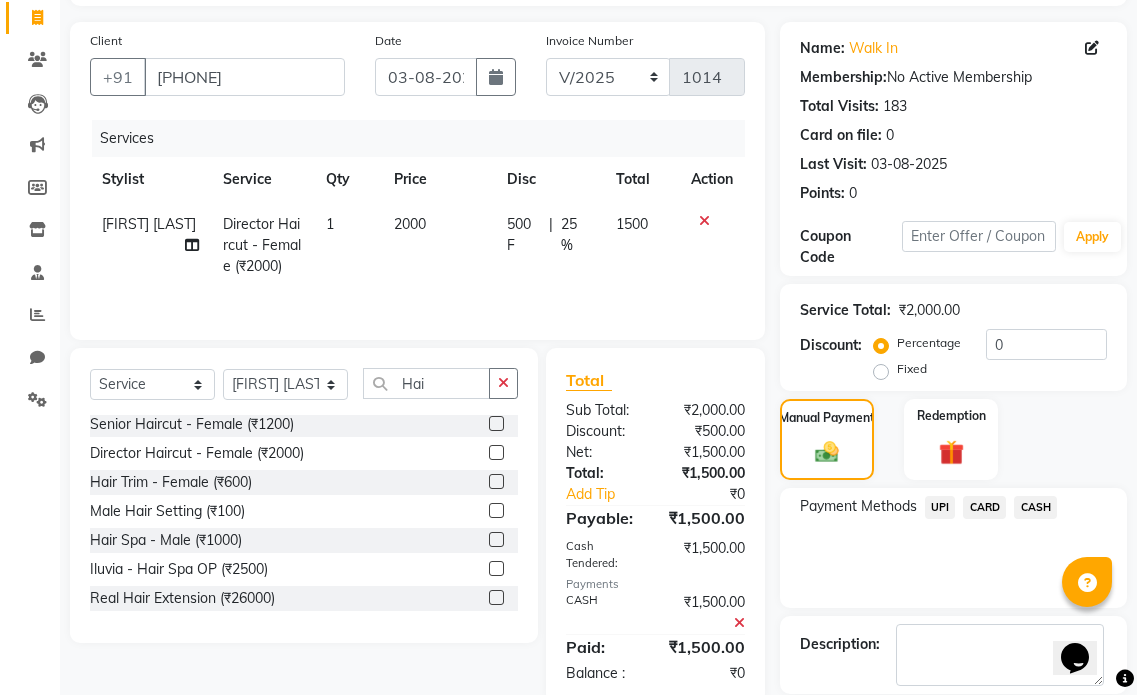 scroll, scrollTop: 225, scrollLeft: 0, axis: vertical 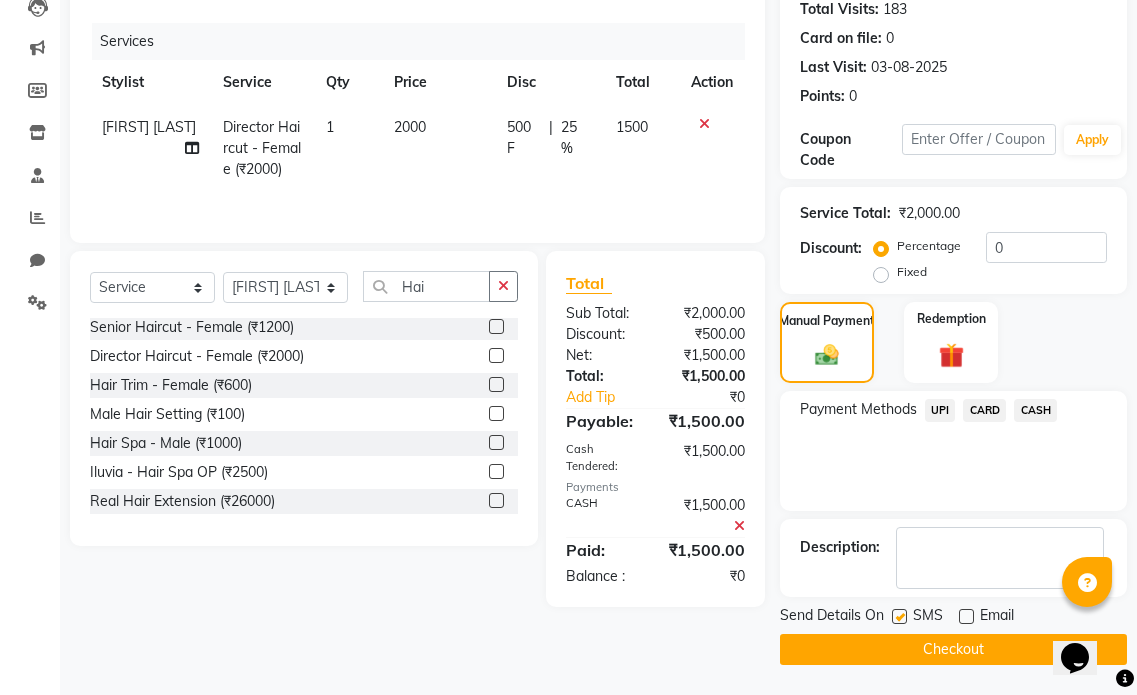 click 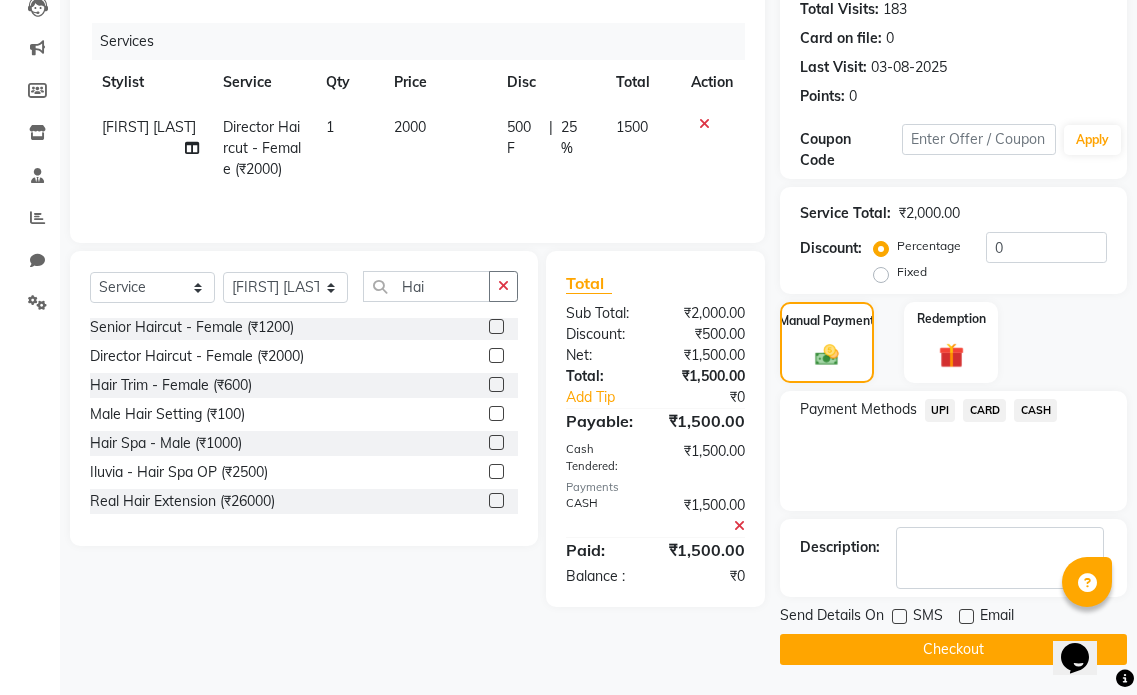 click on "Checkout" 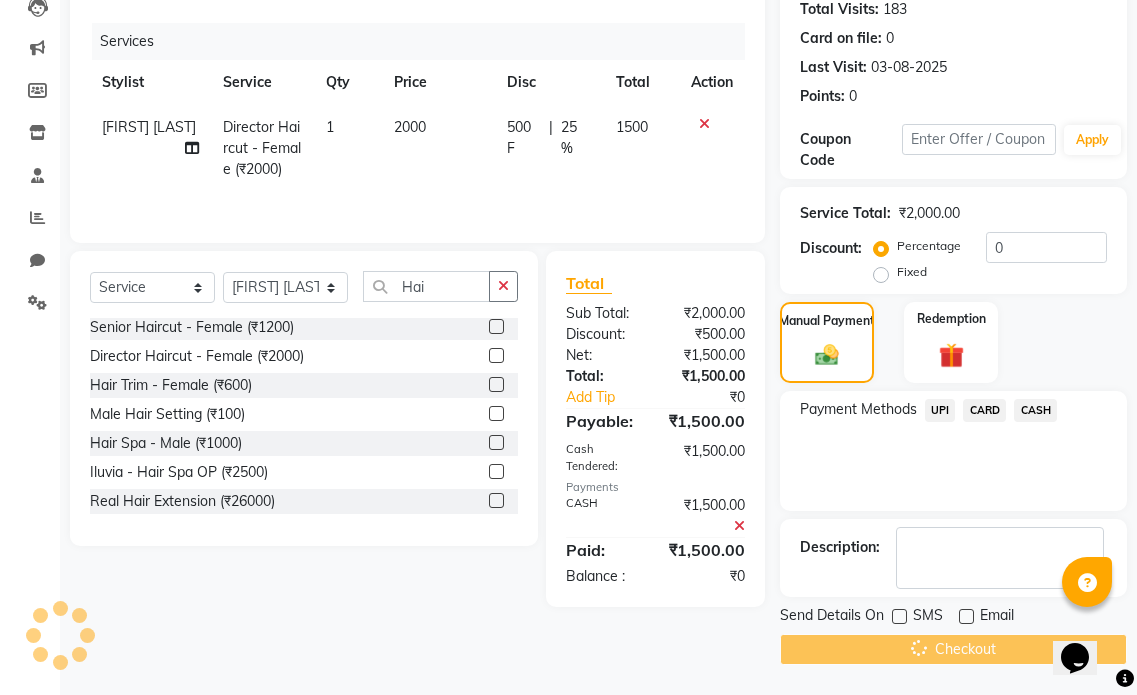 scroll, scrollTop: 0, scrollLeft: 0, axis: both 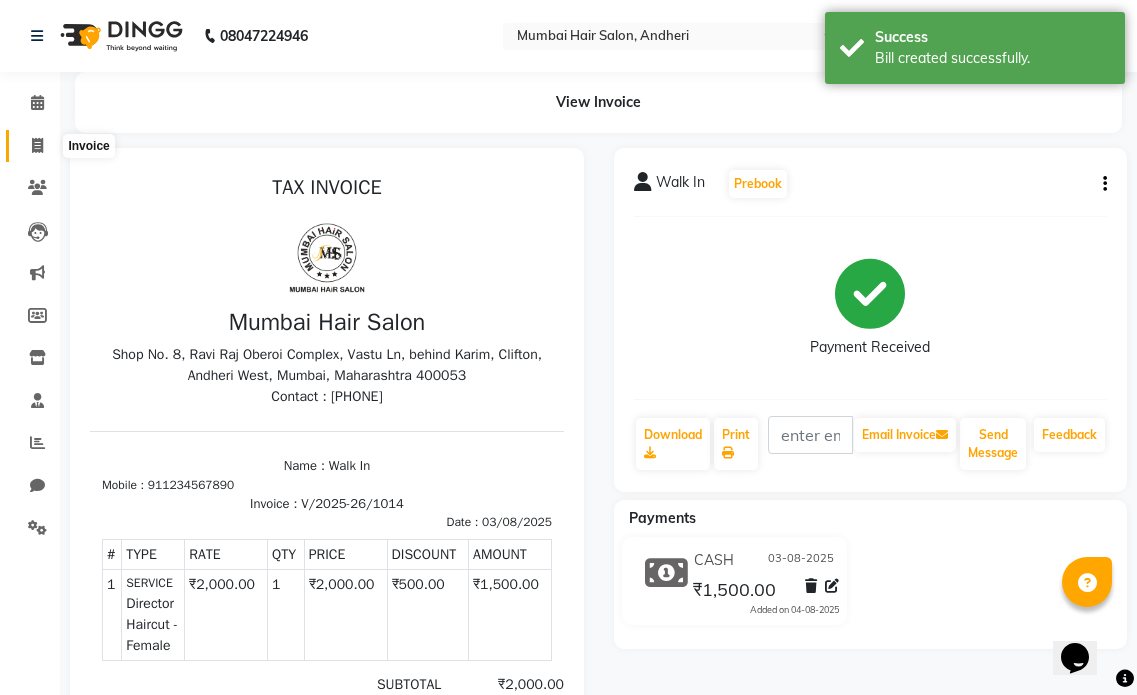 click 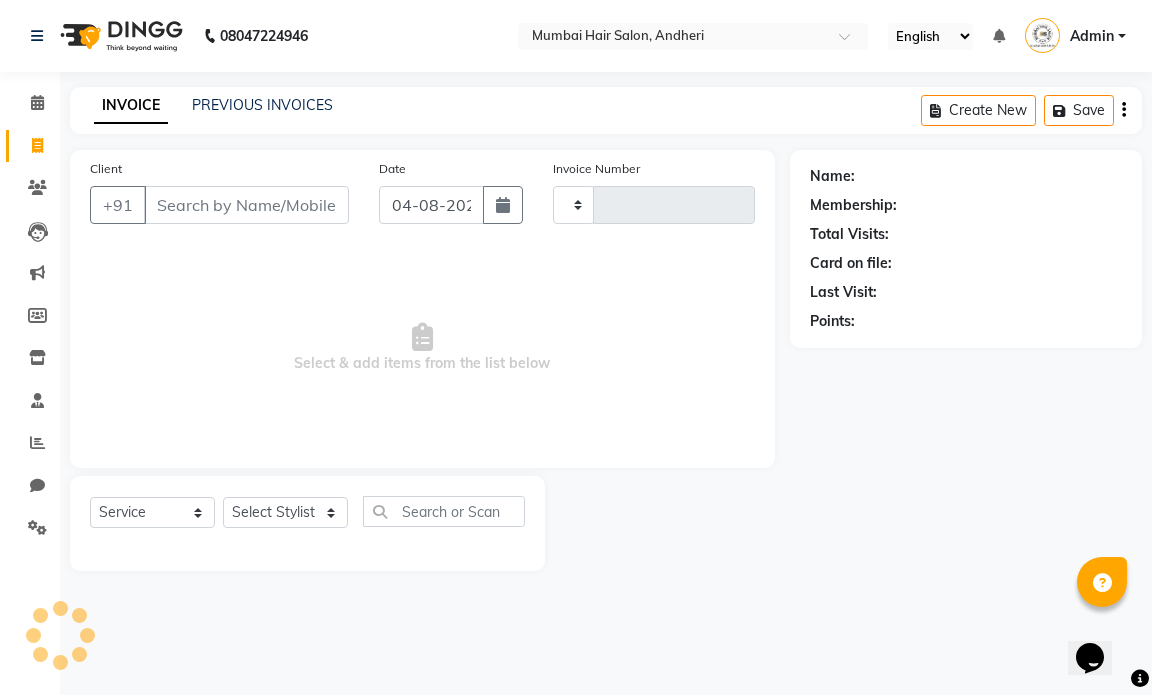 type on "1015" 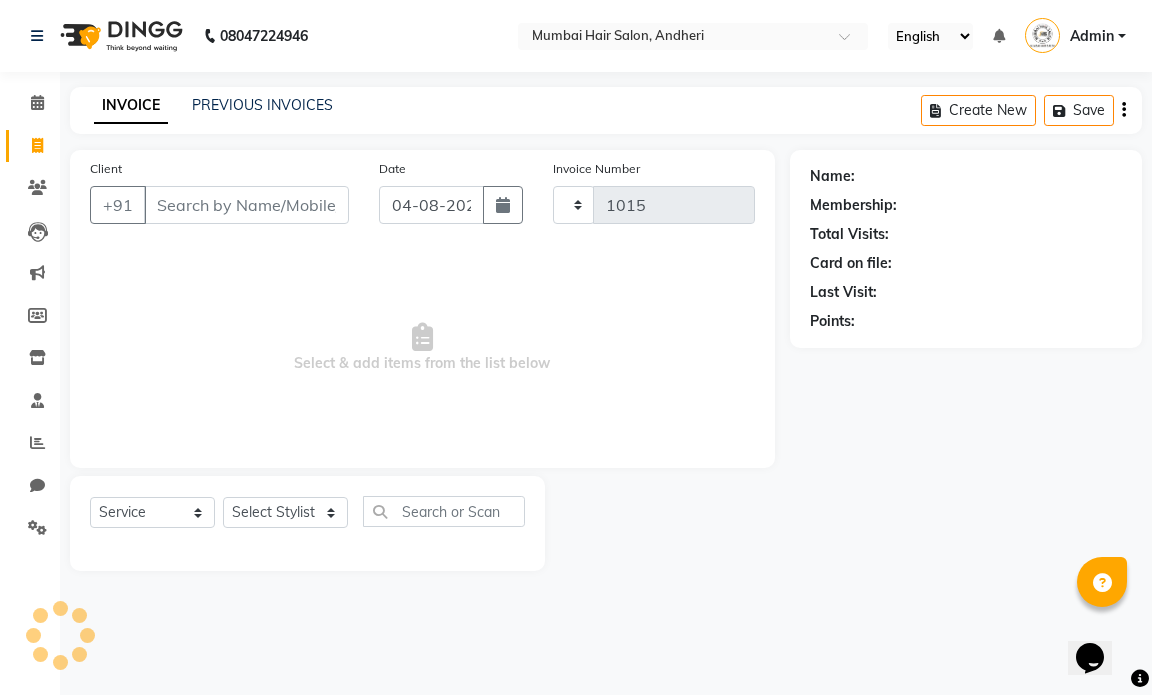 select on "7487" 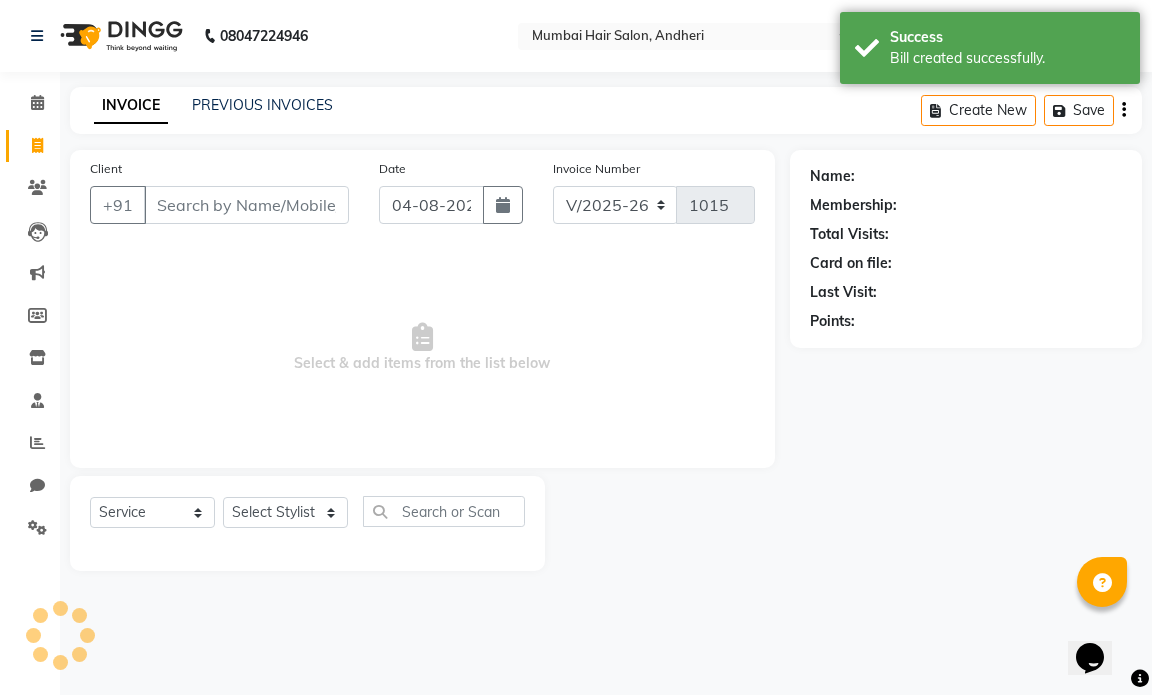 click on "Client" at bounding box center (246, 205) 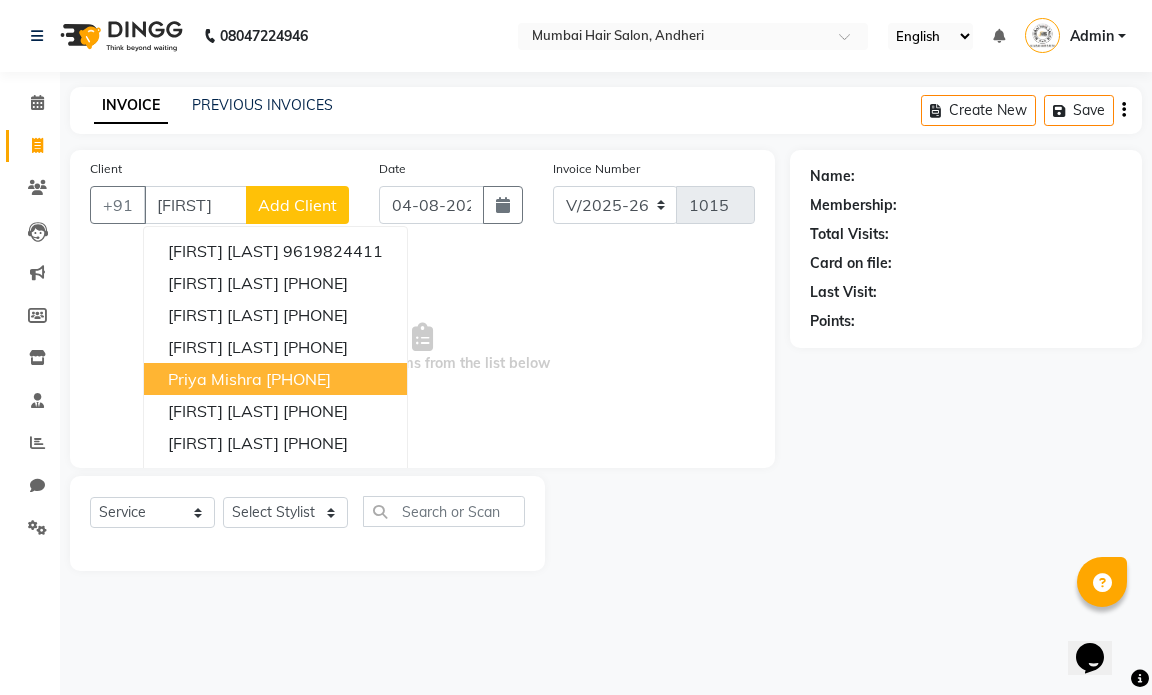 click on "[FIRST] [LAST] [PHONE]" at bounding box center (275, 379) 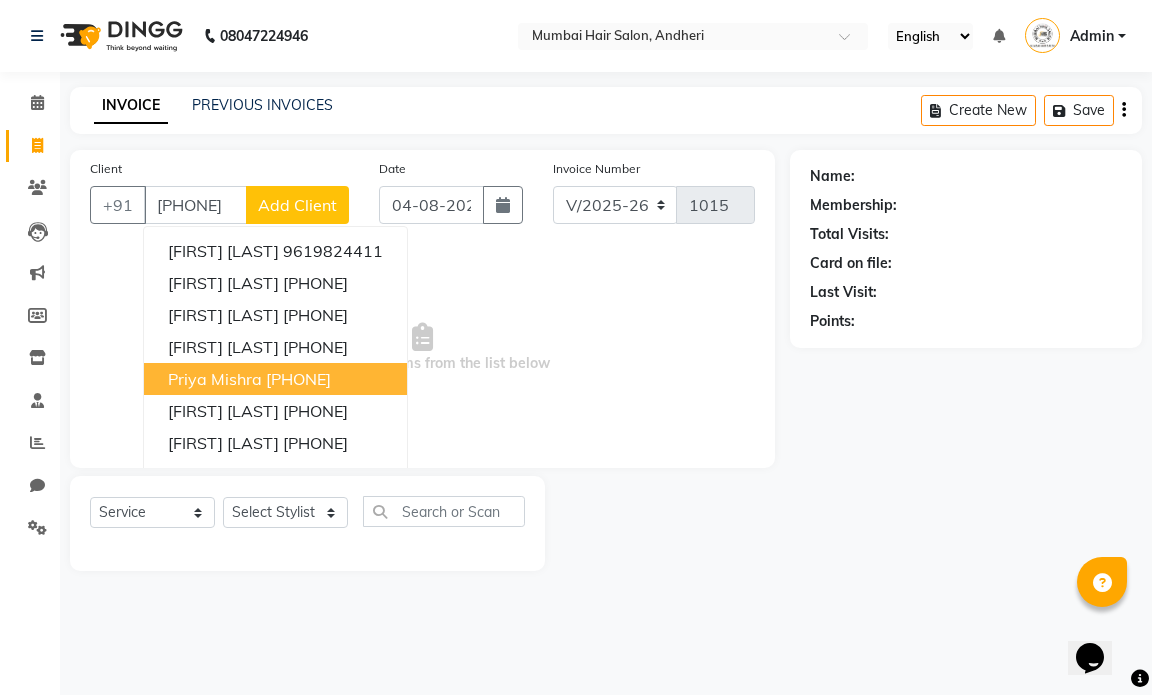 type on "[PHONE]" 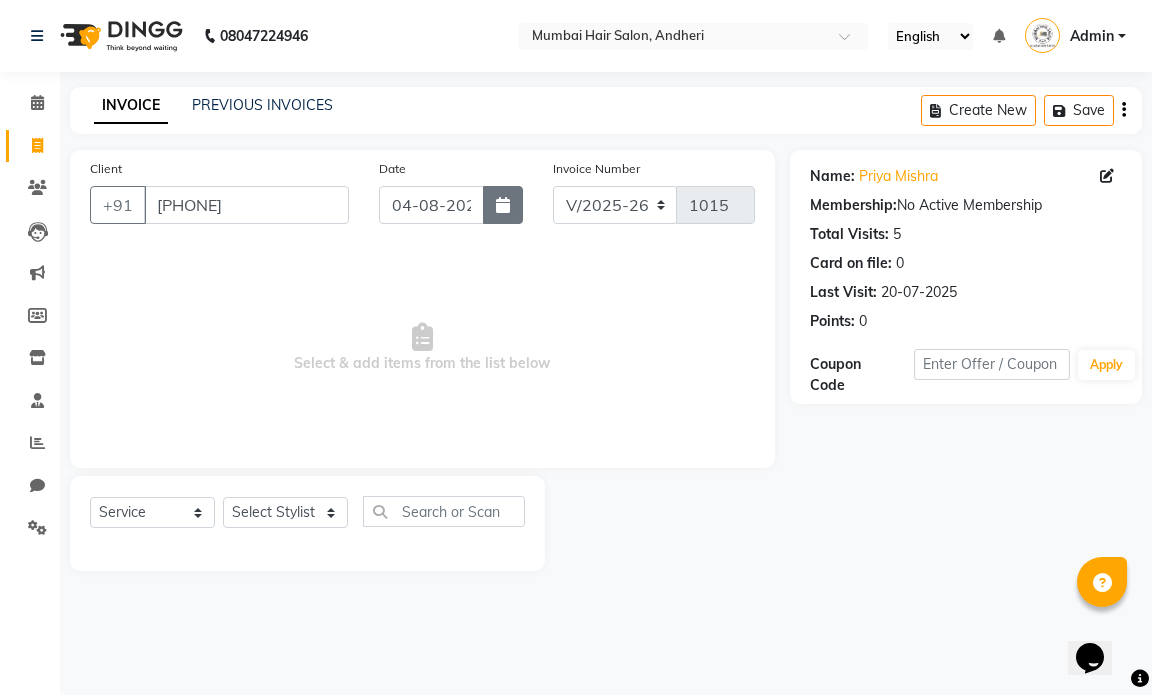 click 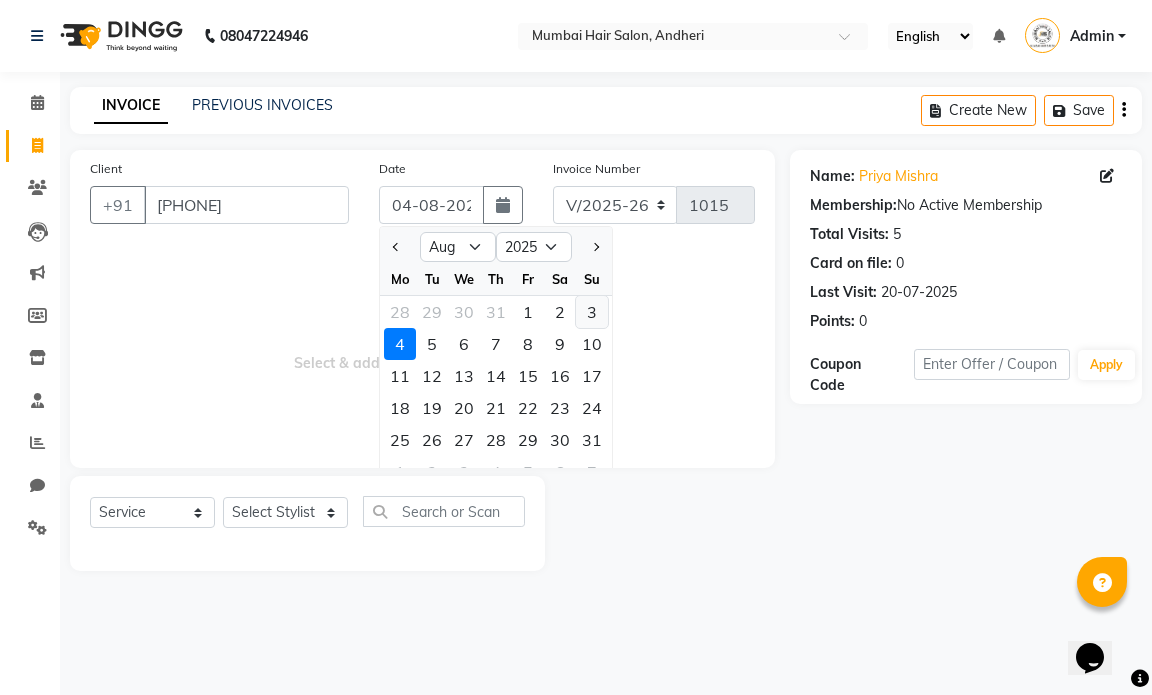 click on "3" 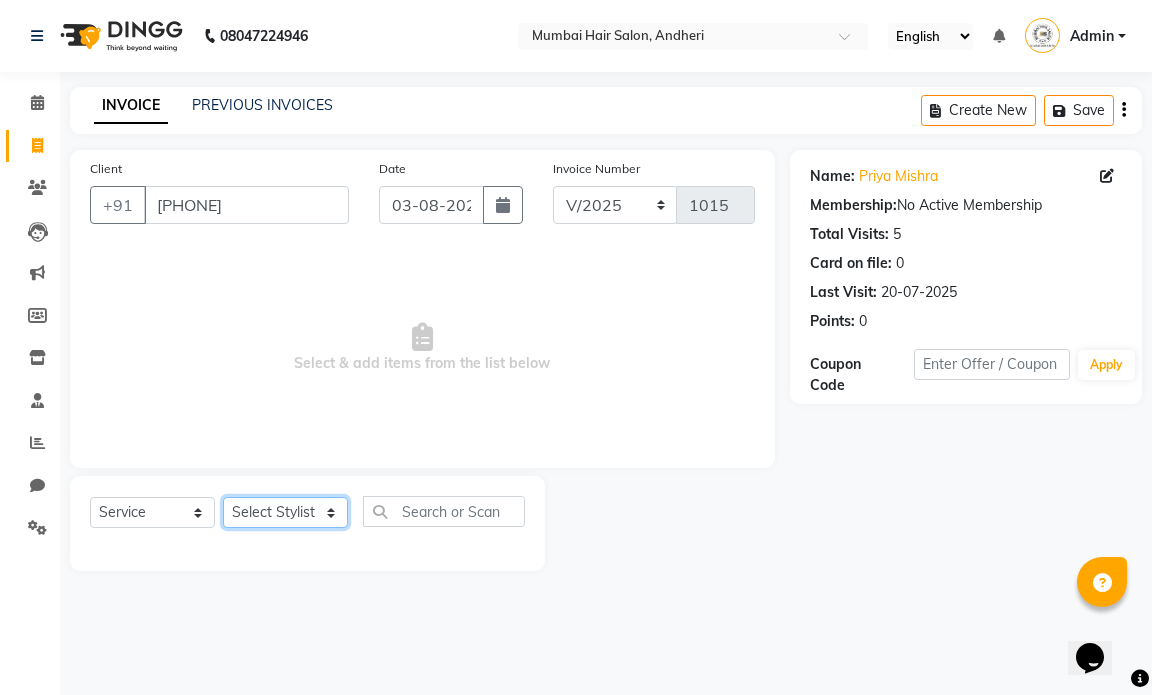 click on "Select Stylist [FIRST] [MIDDLE] [LAST] [FIRST] [LAST] [BRAND] [BRAND] [BRAND] [BRAND] [BRAND] [FIRST] [LAST] [FIRST] [LAST] [FIRST] [LAST] [FIRST] [LAST] [FIRST] [LAST]" 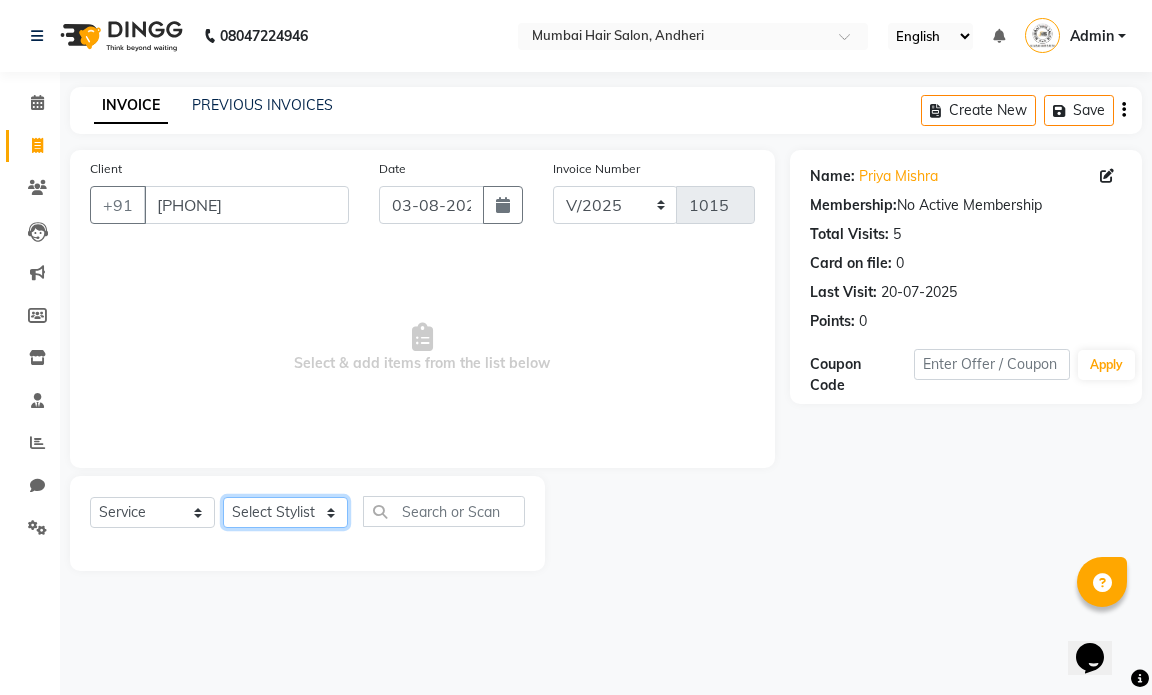 select on "66010" 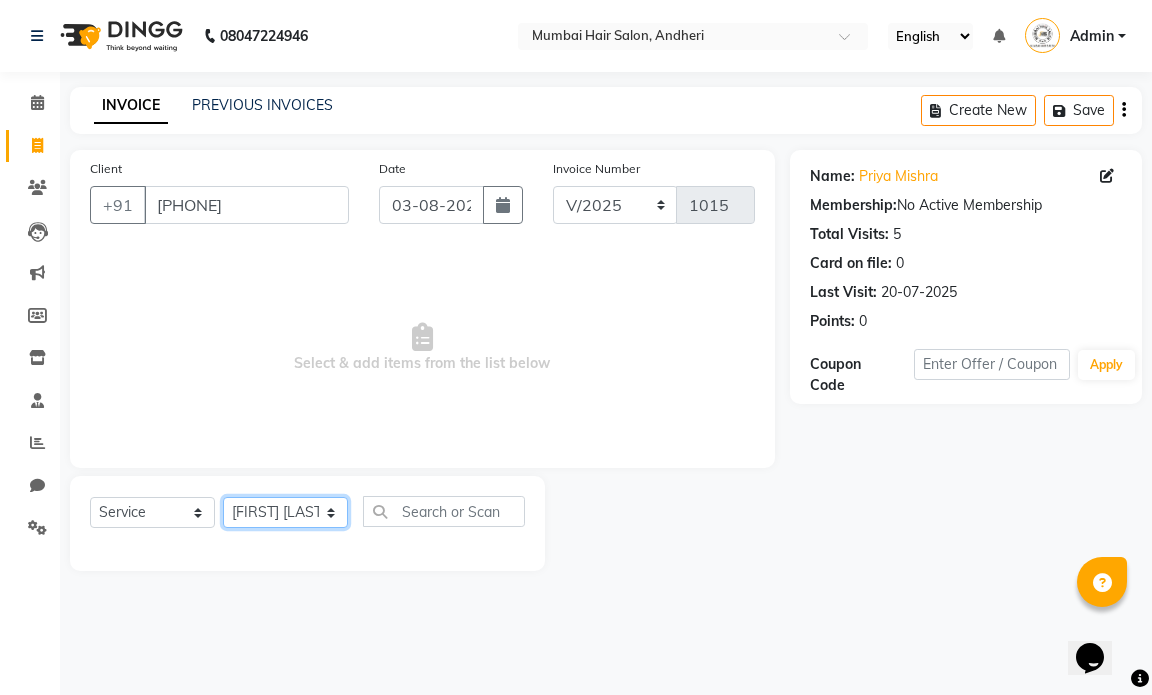 click on "Select Stylist [FIRST] [MIDDLE] [LAST] [FIRST] [LAST] [BRAND] [BRAND] [BRAND] [BRAND] [BRAND] [FIRST] [LAST] [FIRST] [LAST] [FIRST] [LAST] [FIRST] [LAST] [FIRST] [LAST]" 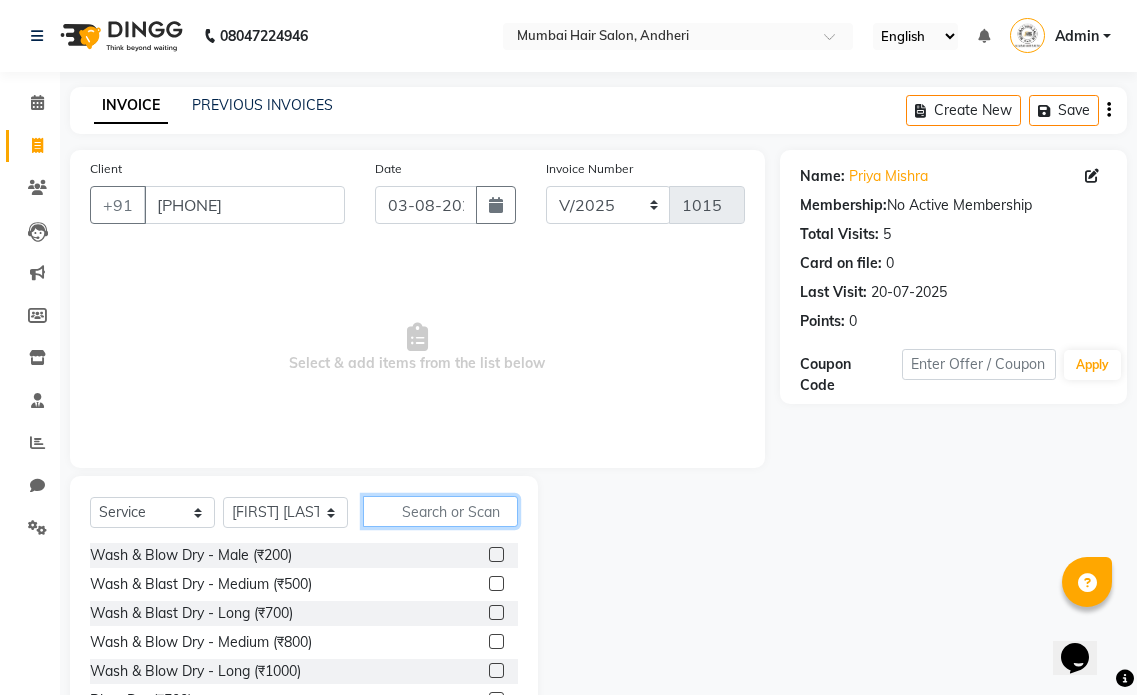 click 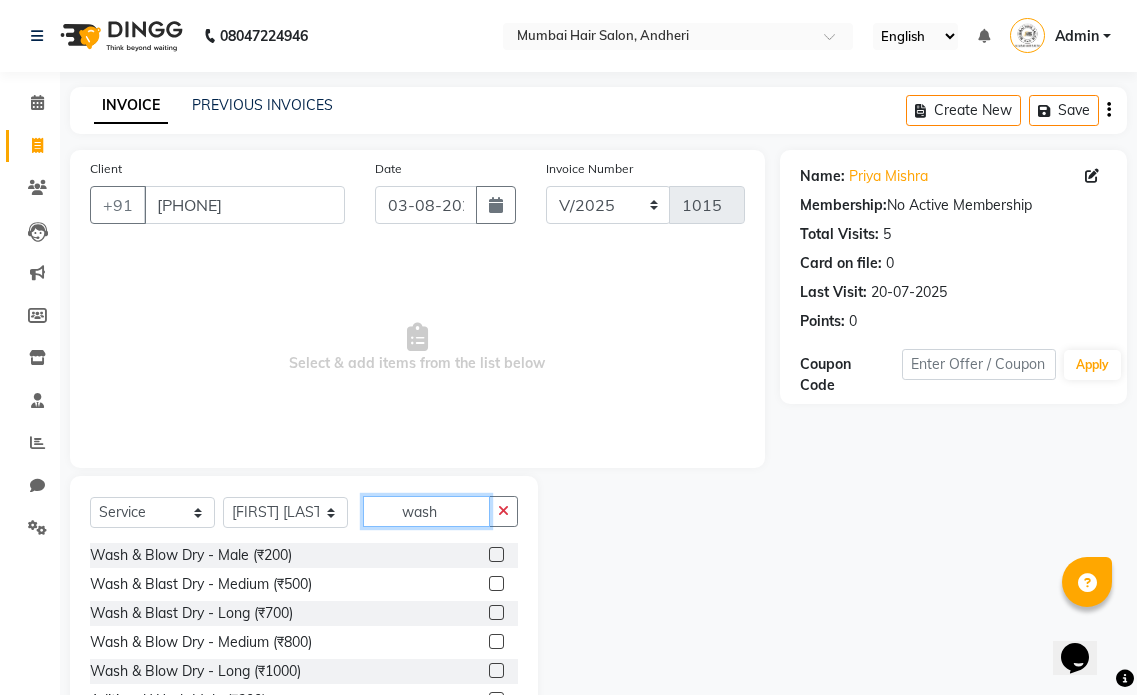 type on "wash" 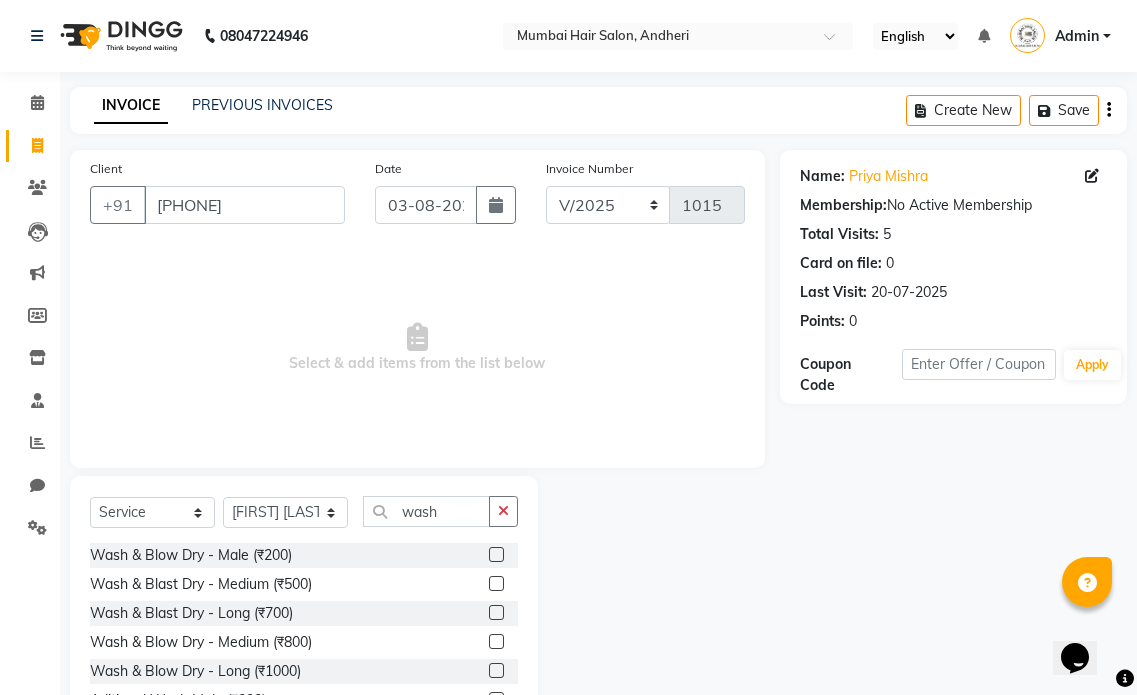click 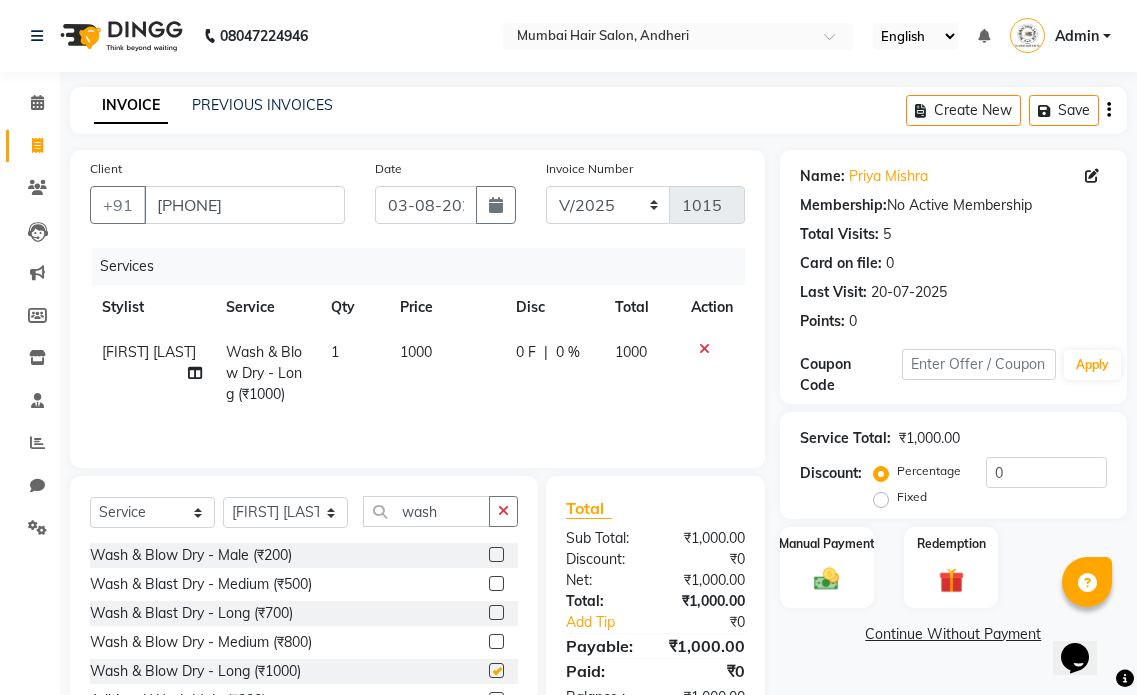 checkbox on "false" 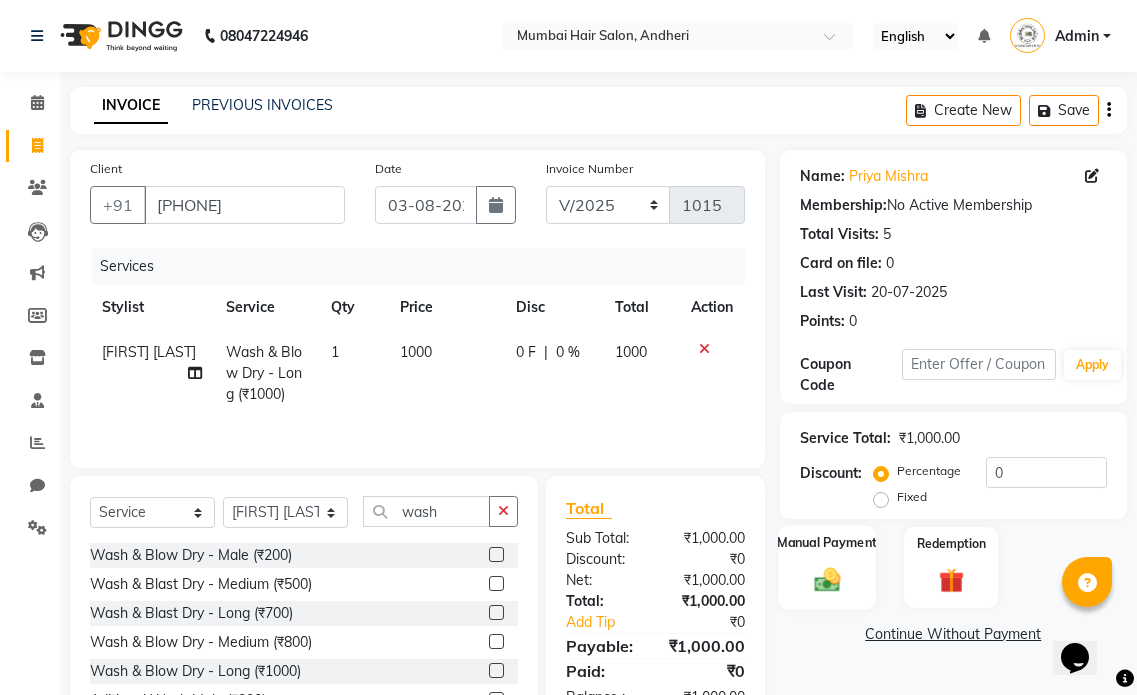 click 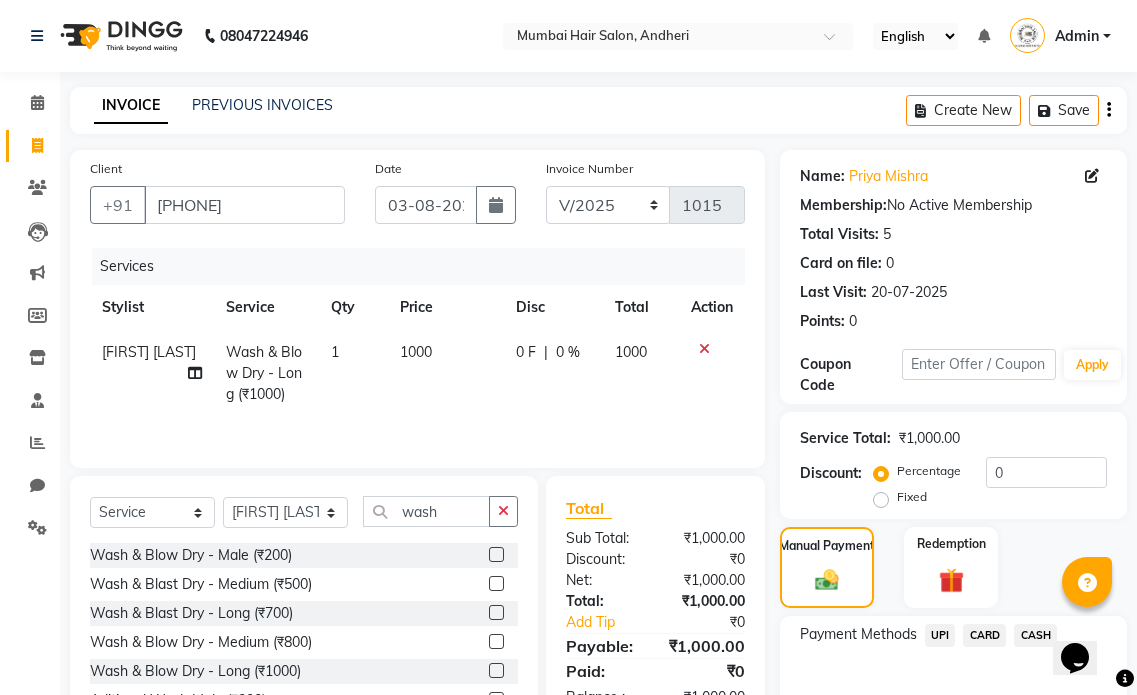 click on "UPI" 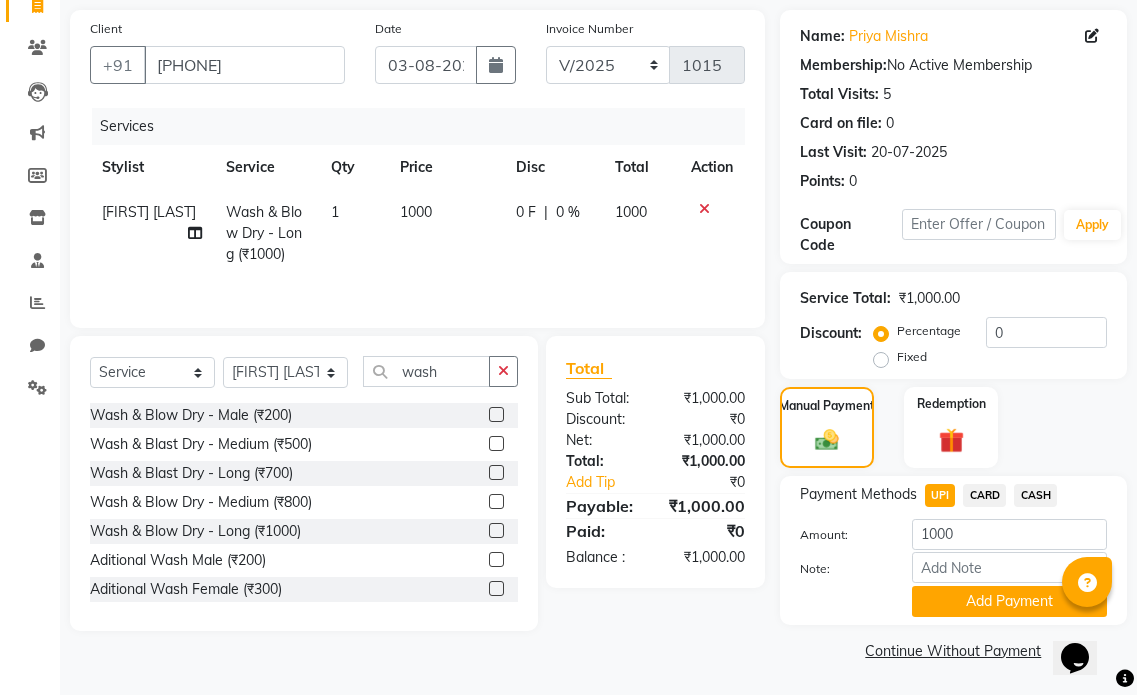 scroll, scrollTop: 141, scrollLeft: 0, axis: vertical 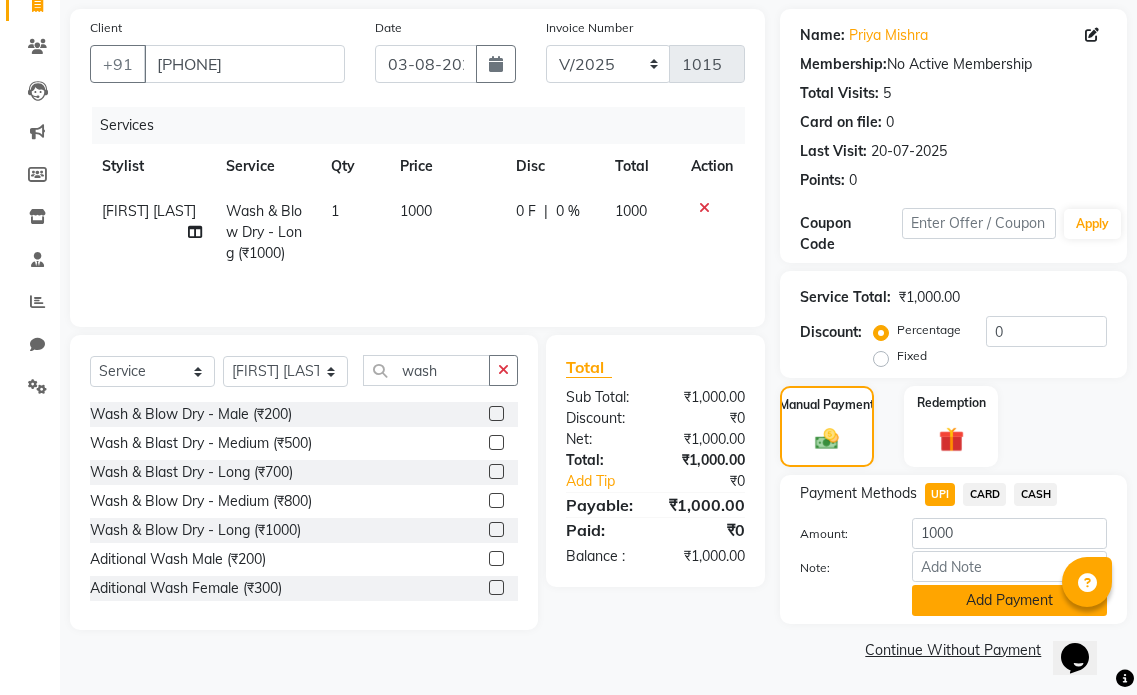 click on "Add Payment" 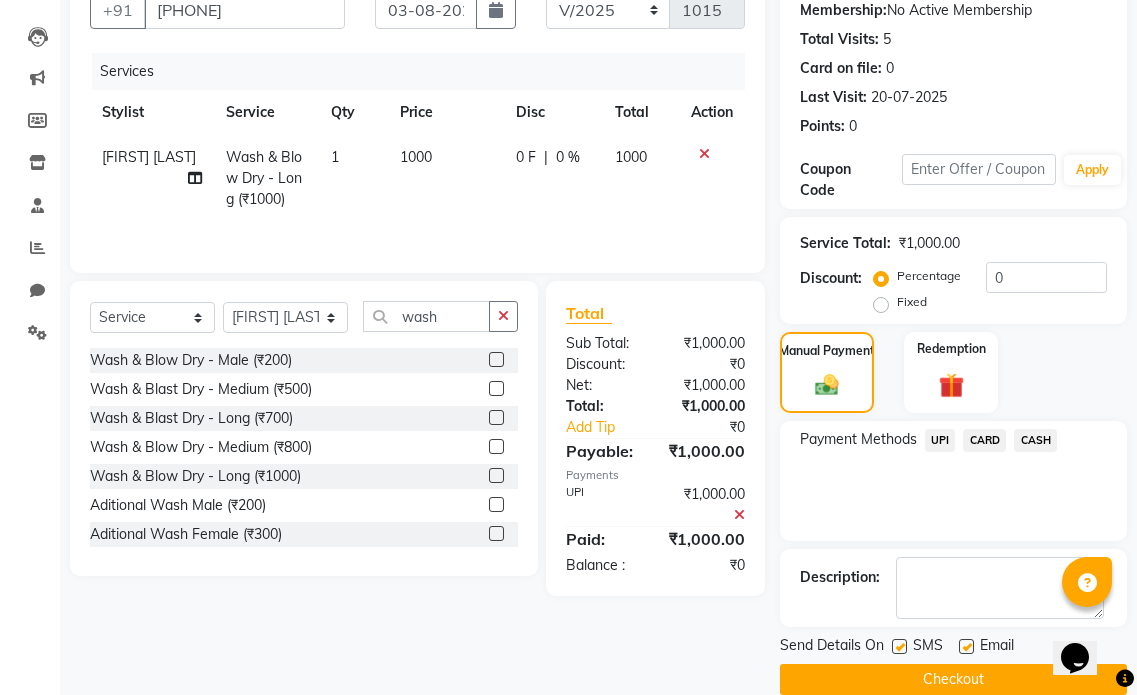 scroll, scrollTop: 225, scrollLeft: 0, axis: vertical 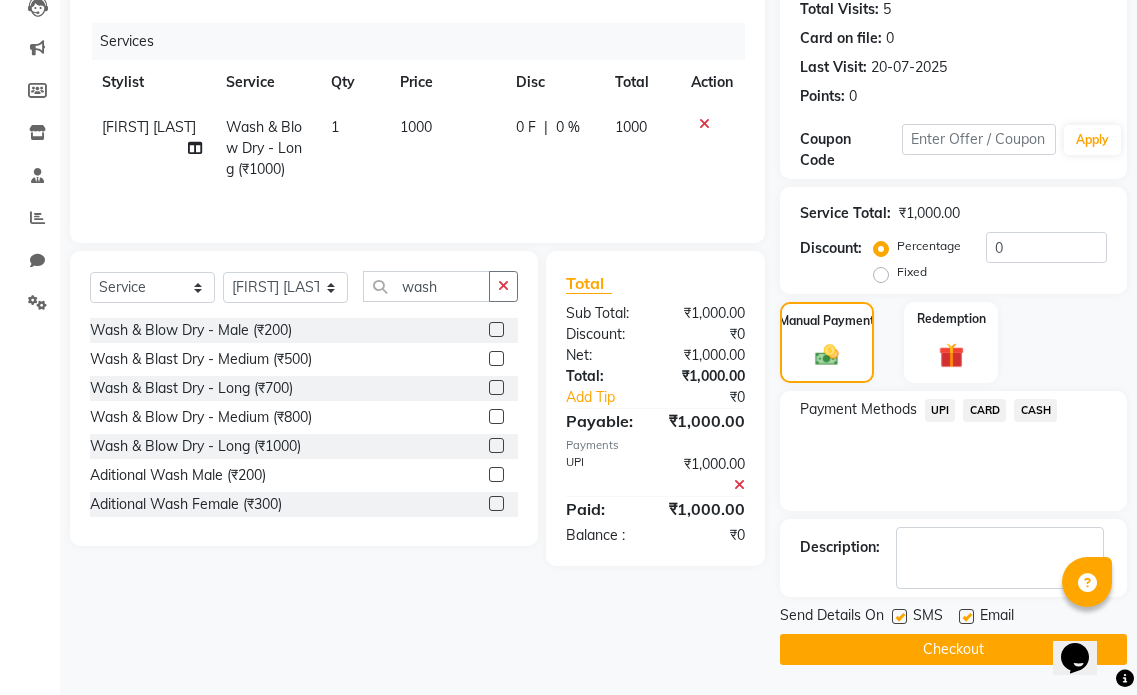 click on "Email" 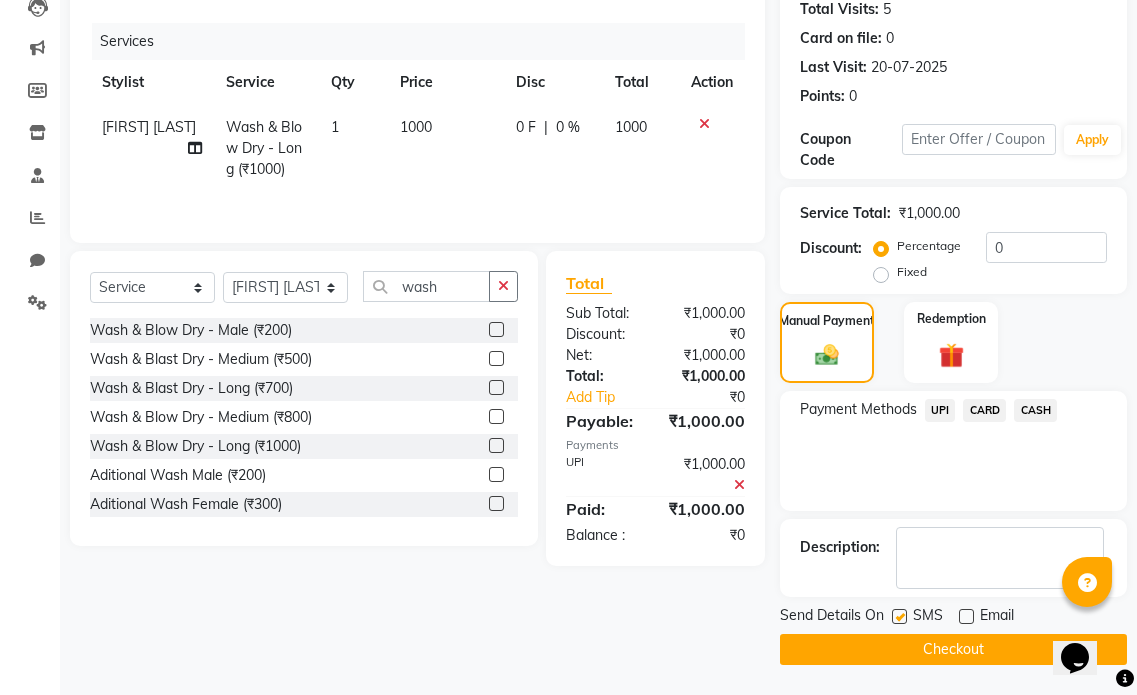 click 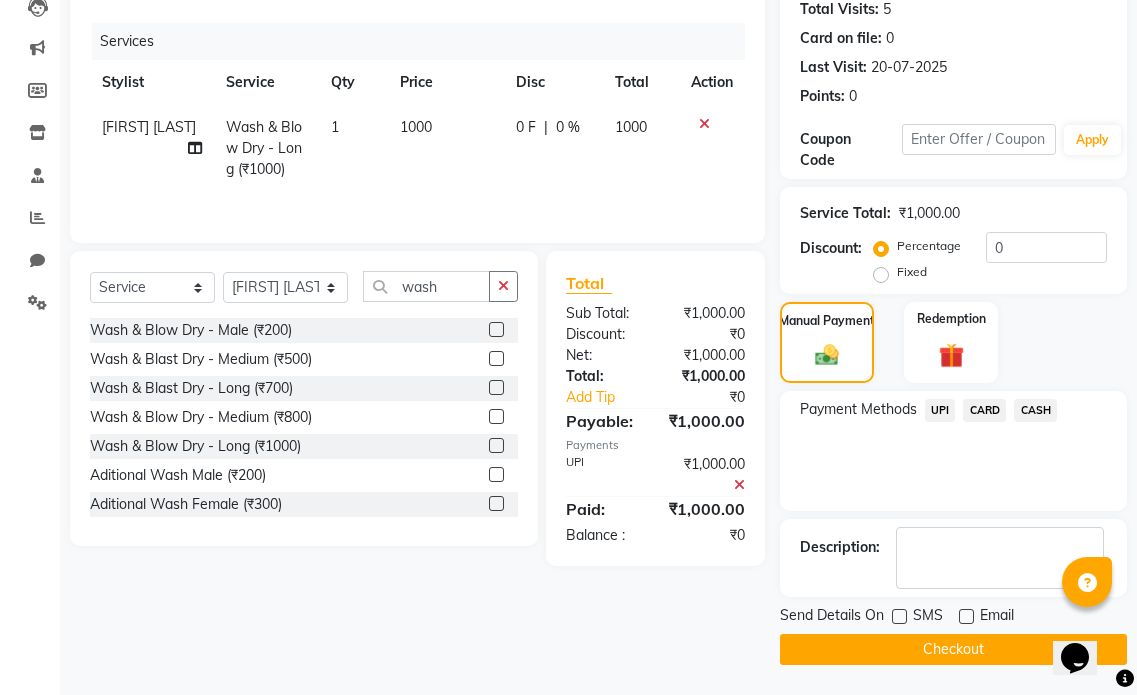 click on "Checkout" 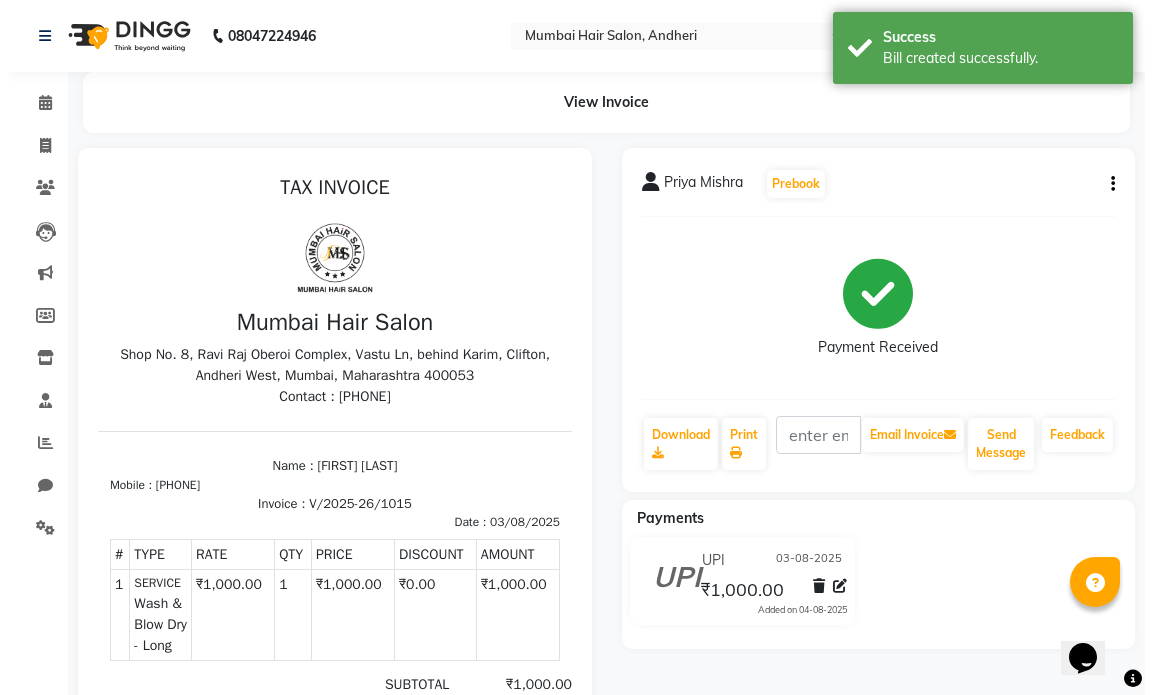 scroll, scrollTop: 0, scrollLeft: 0, axis: both 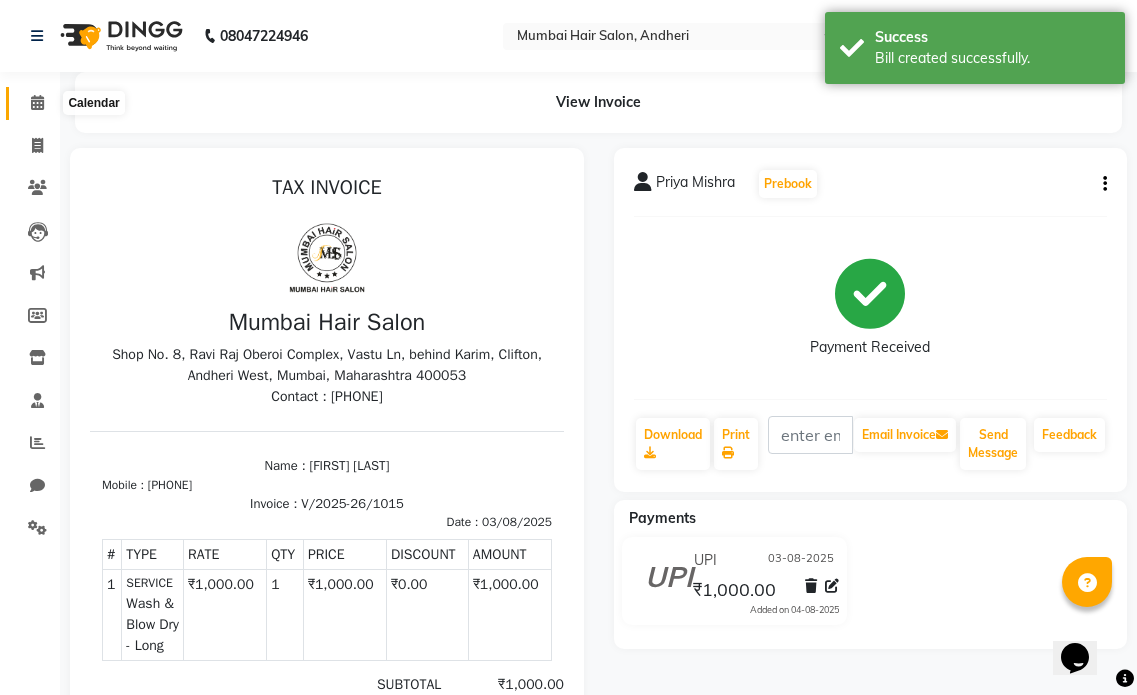 click 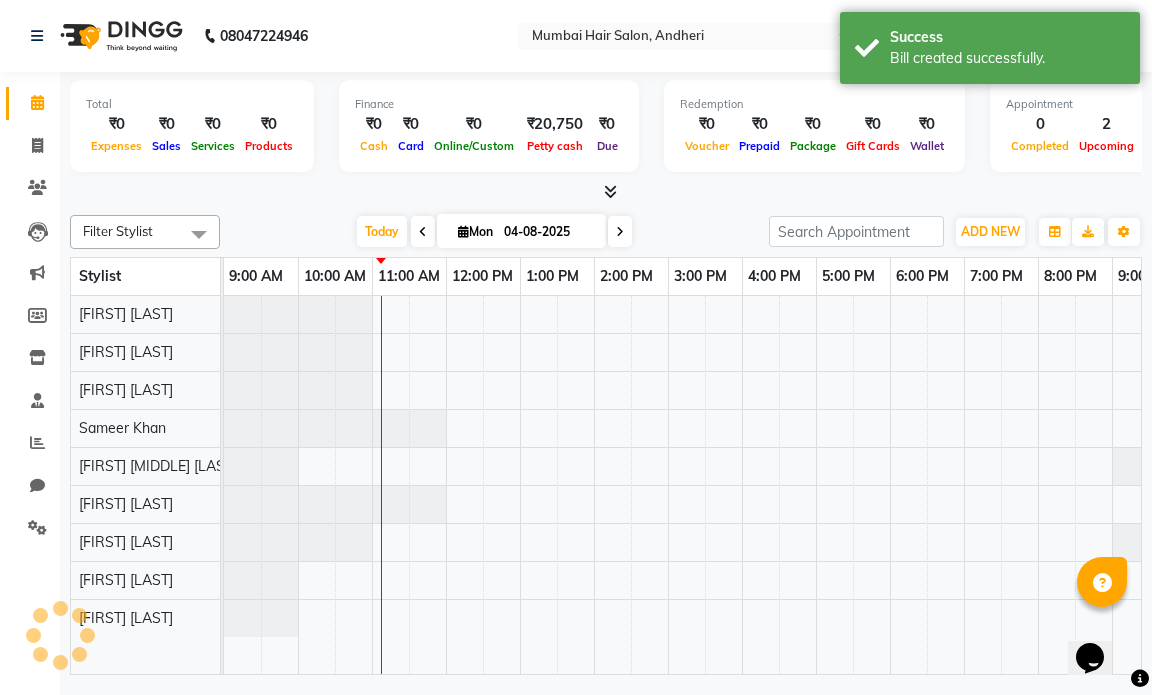 scroll, scrollTop: 0, scrollLeft: 0, axis: both 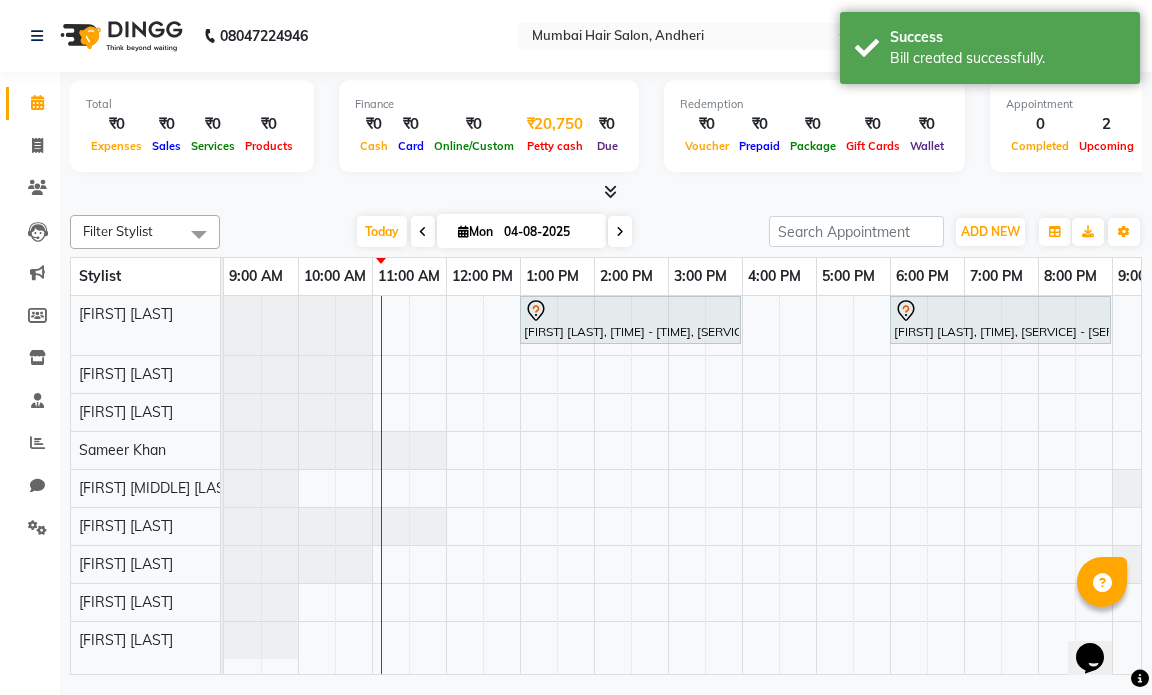 click on "Petty cash" at bounding box center [555, 146] 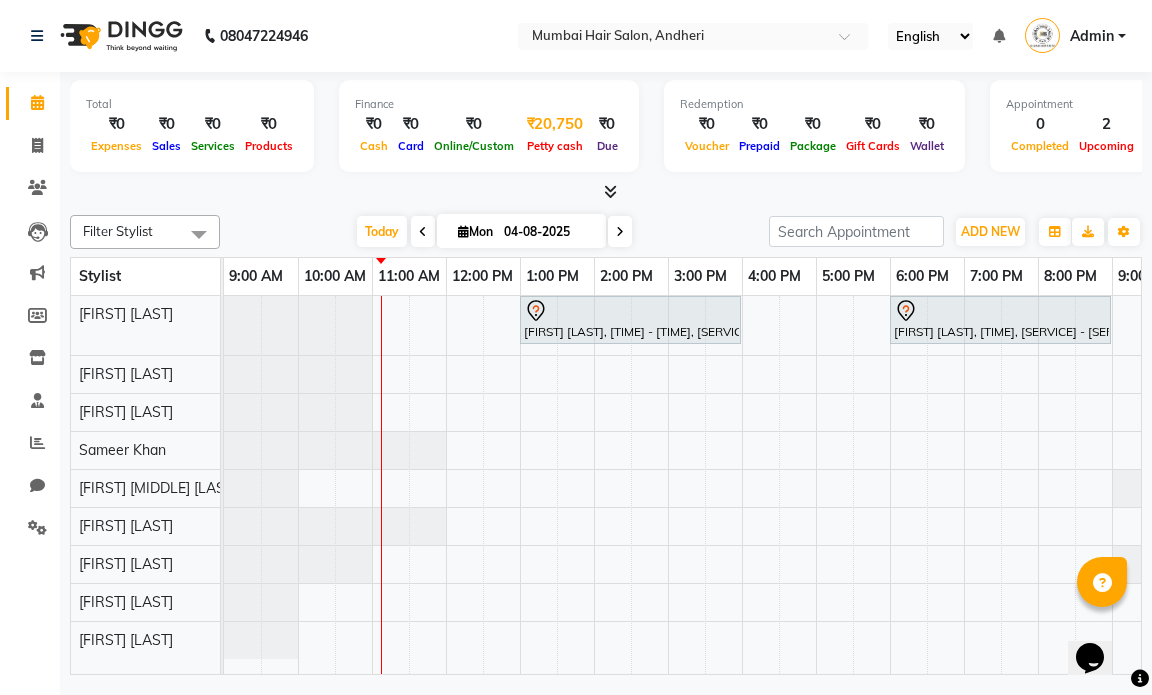 select on "6600" 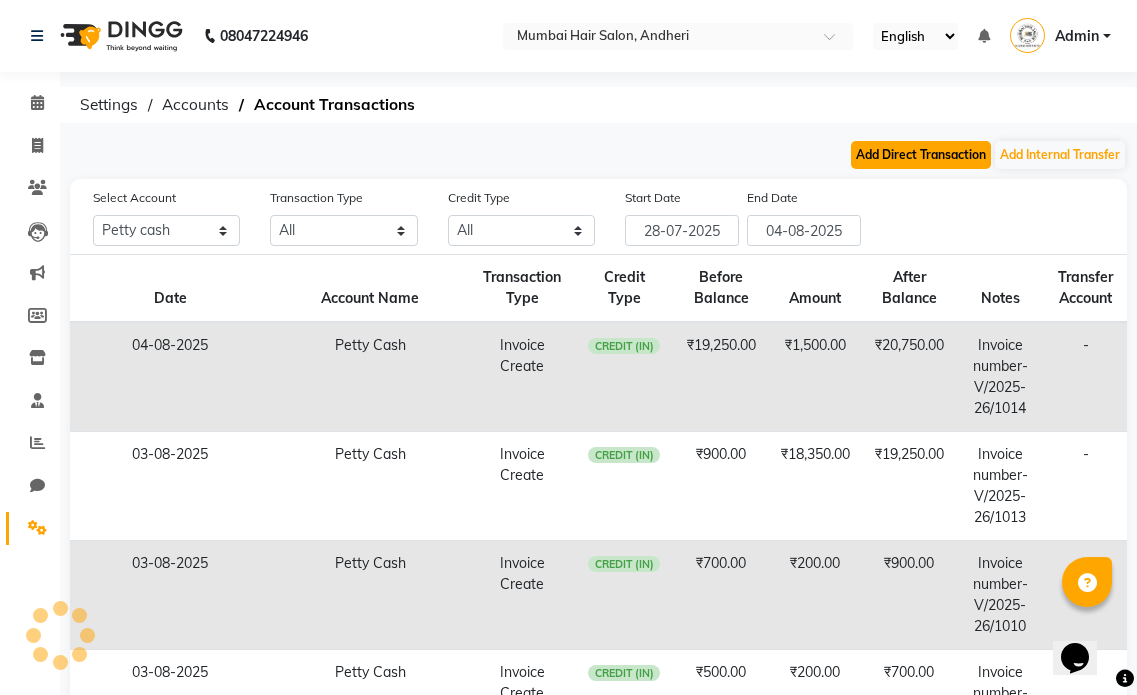 click on "Add Direct Transaction" 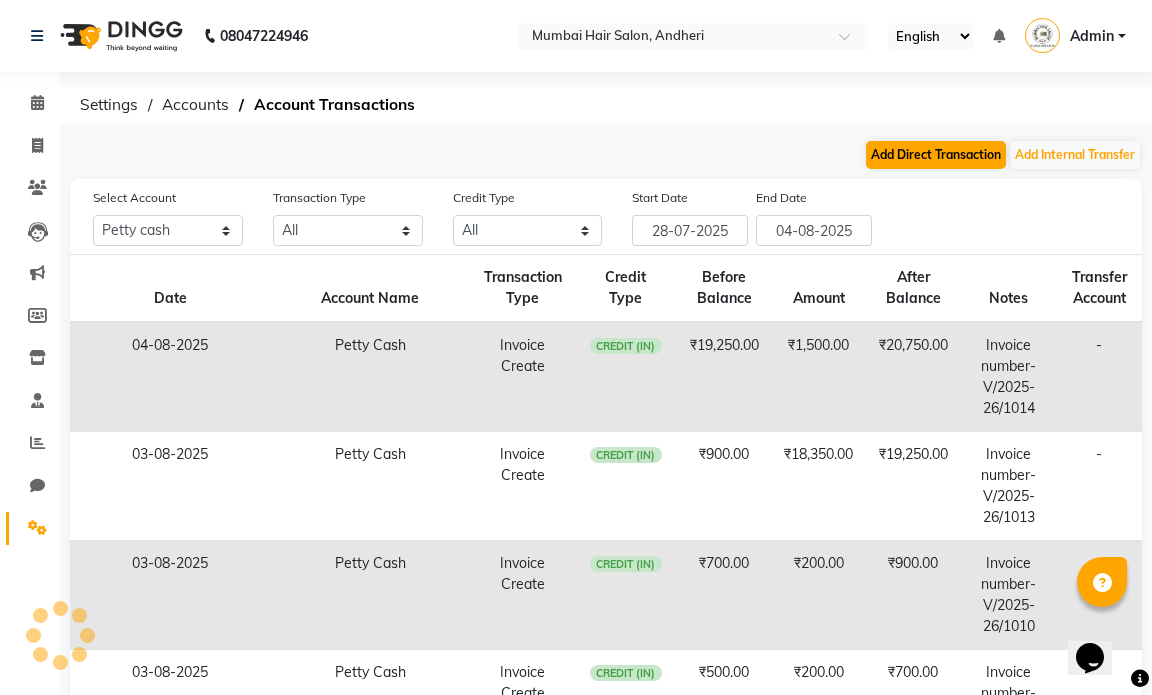 select on "direct" 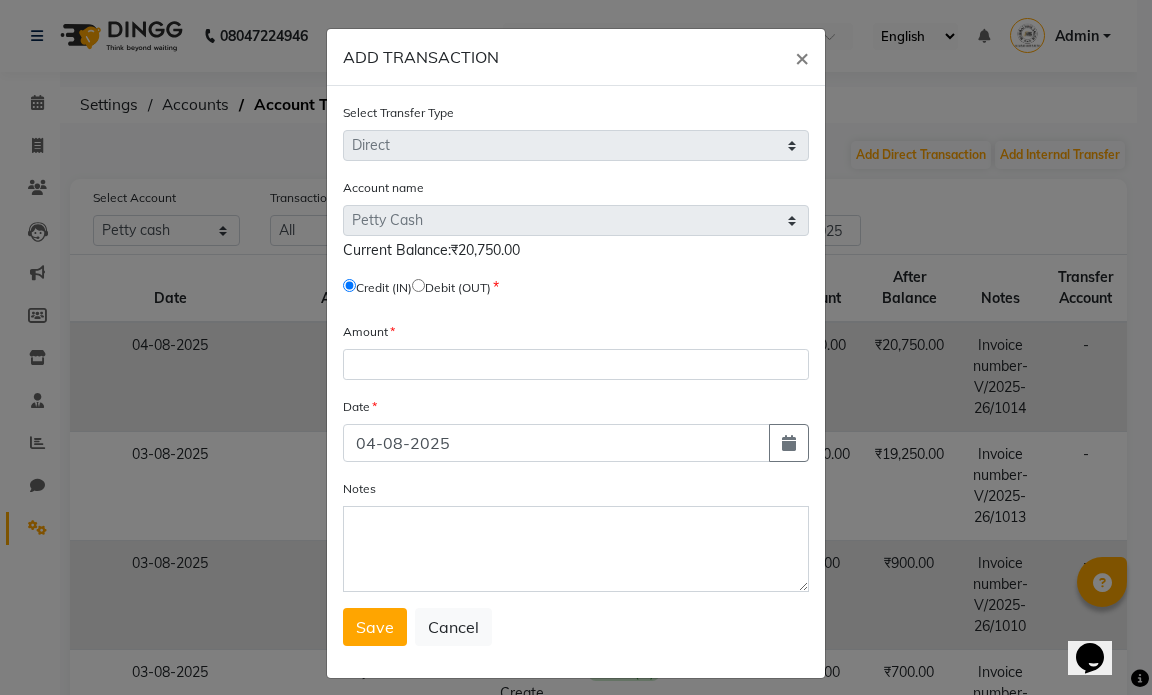 click 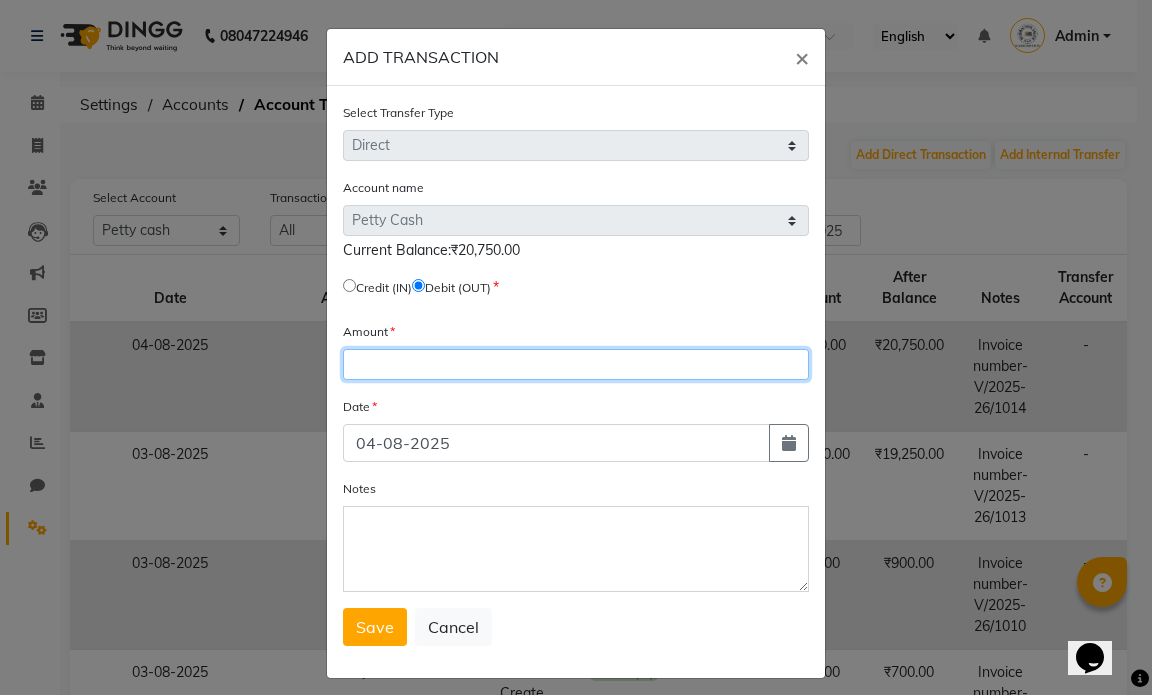 click 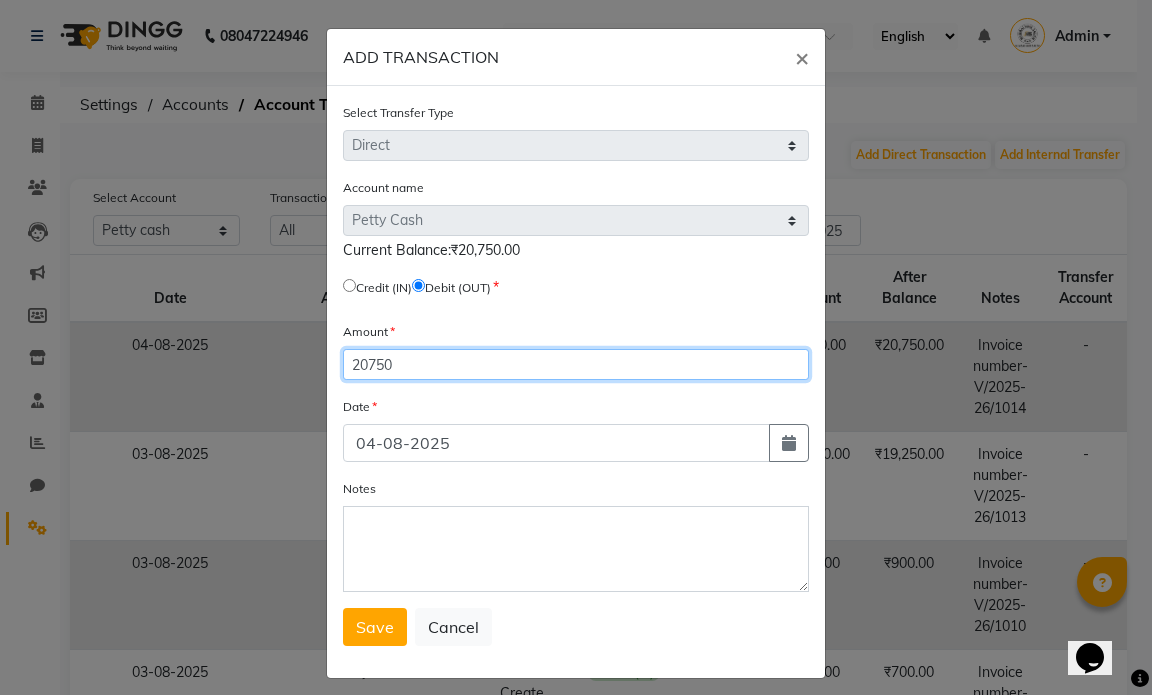 type on "20750" 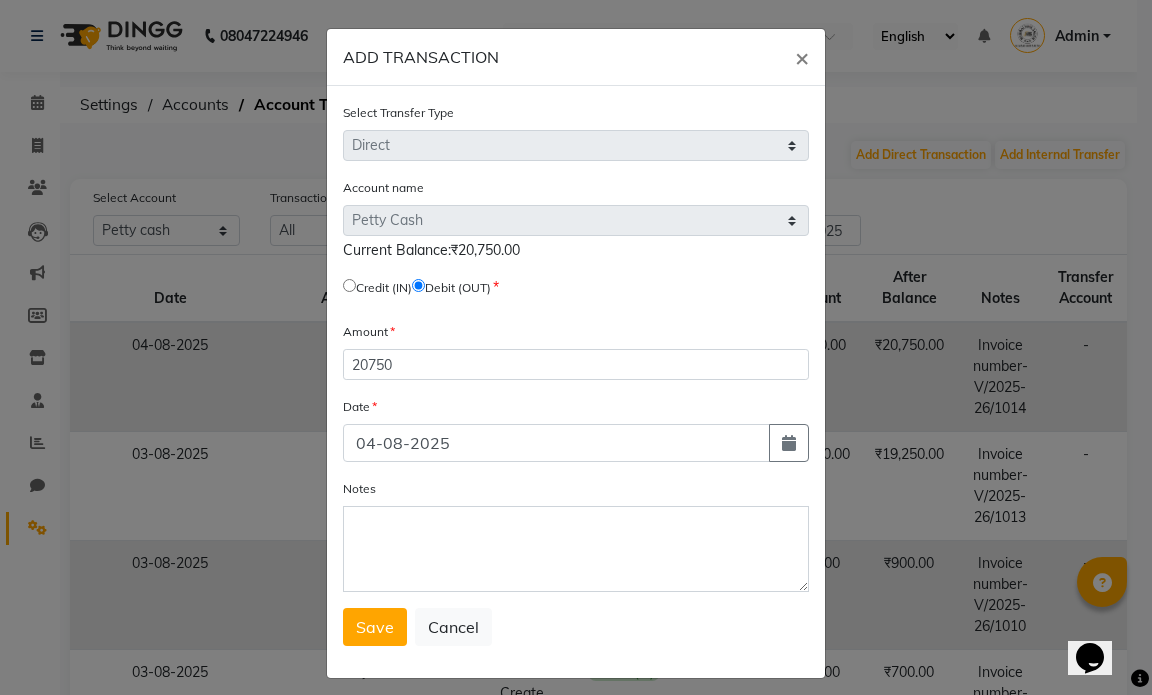 type 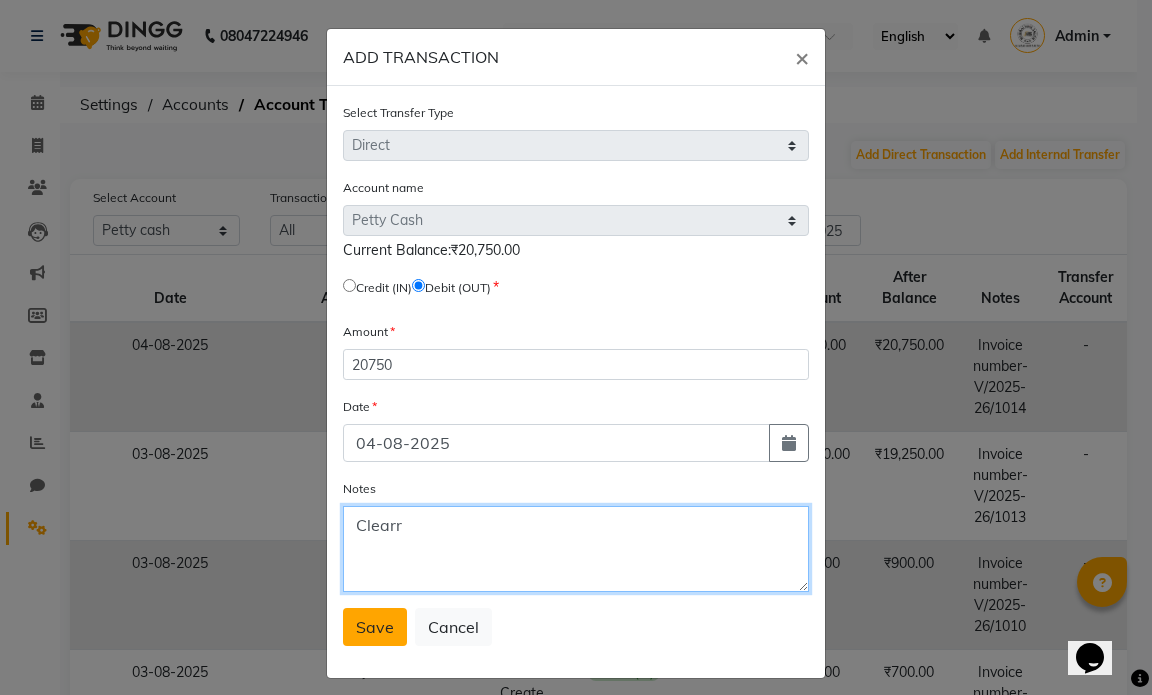 type on "Clearr" 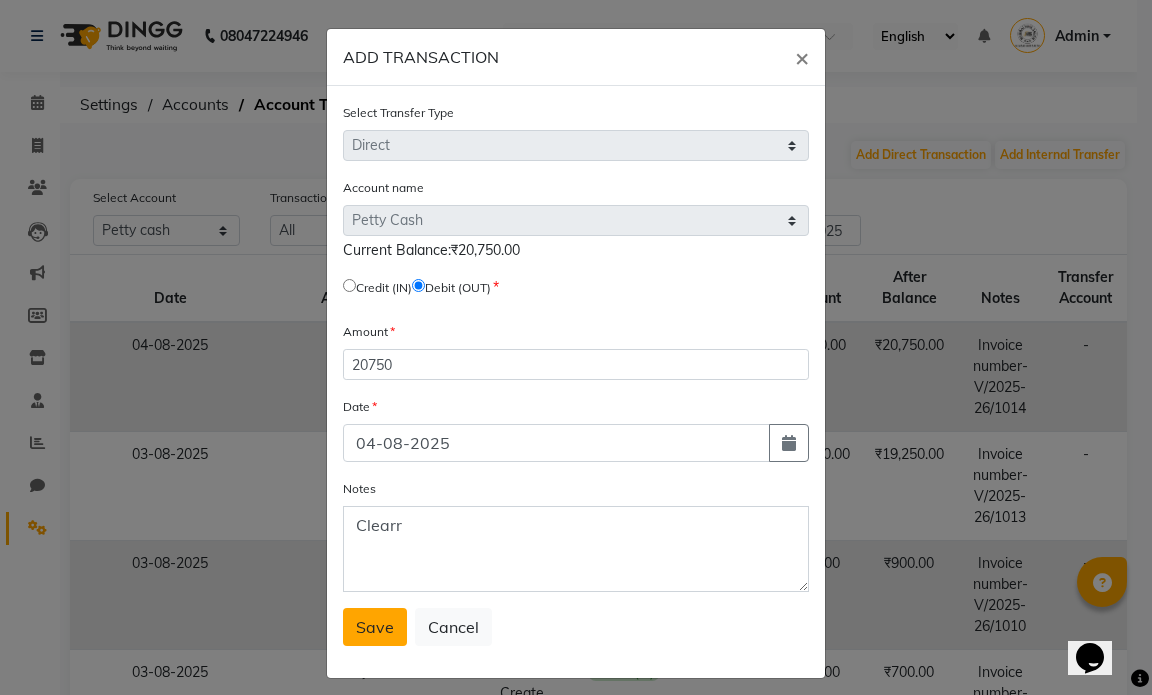 click on "Save" at bounding box center [375, 627] 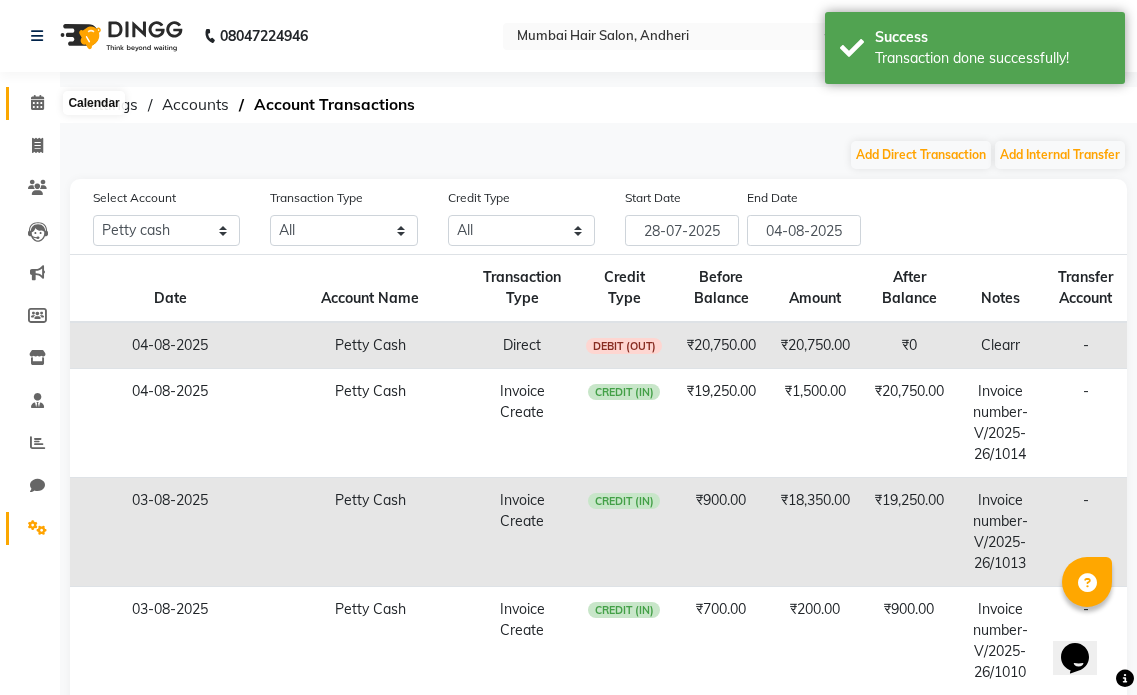 click 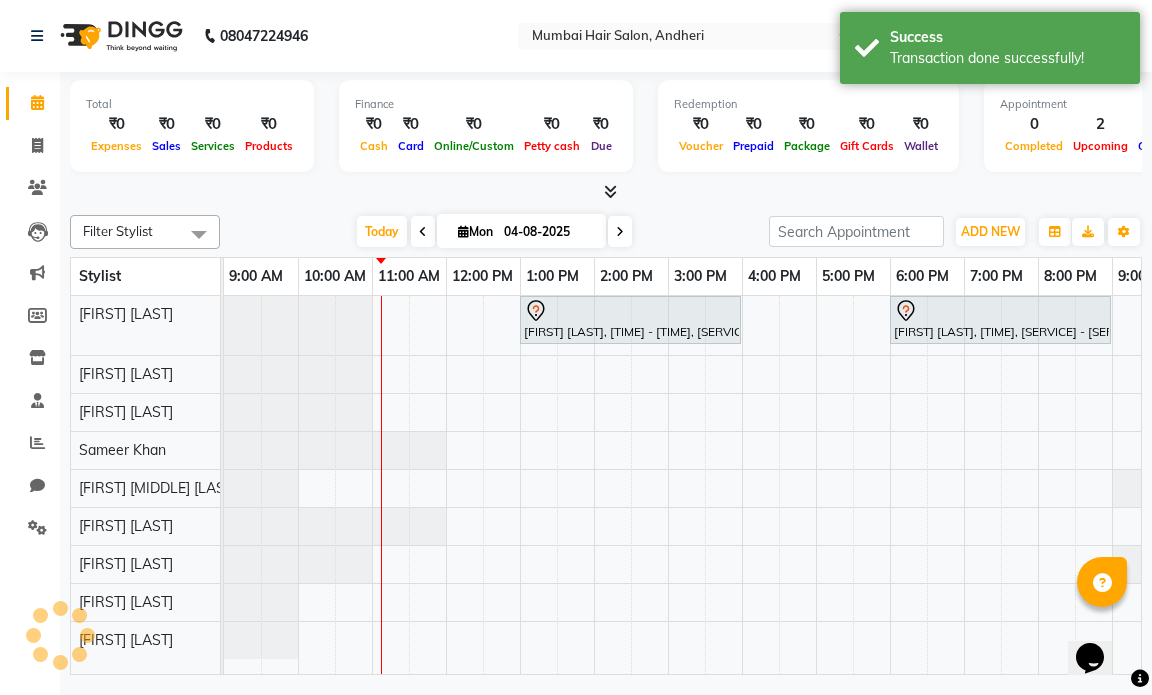 scroll, scrollTop: 0, scrollLeft: 119, axis: horizontal 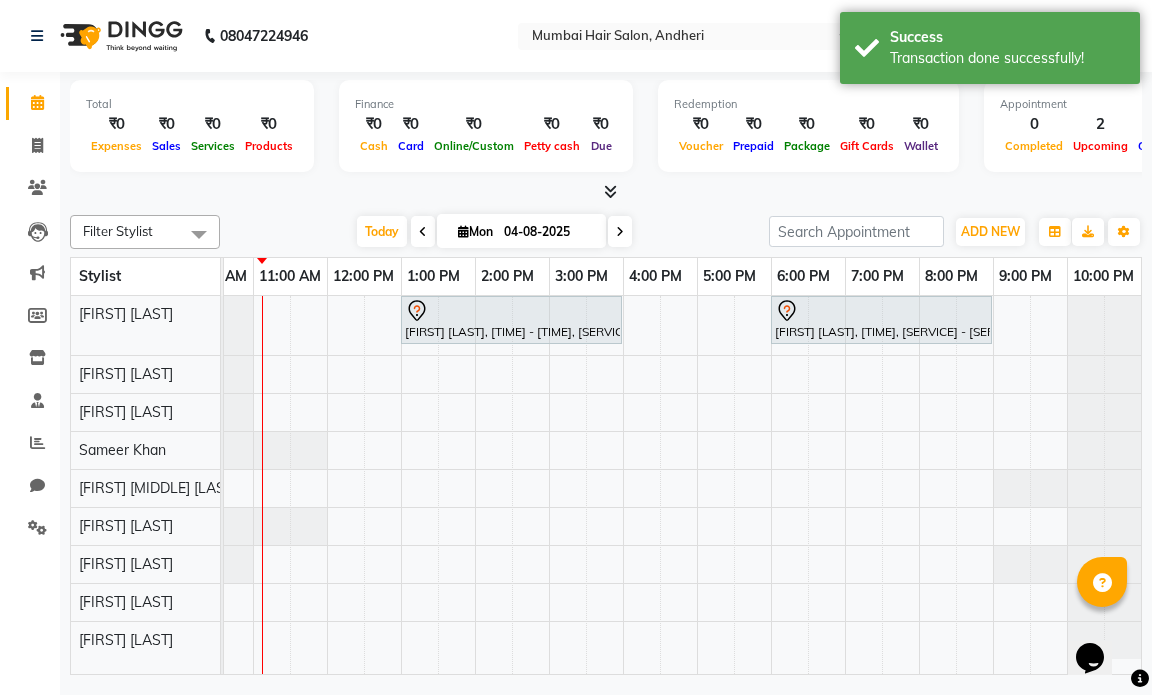 drag, startPoint x: 451, startPoint y: 656, endPoint x: 355, endPoint y: 661, distance: 96.13012 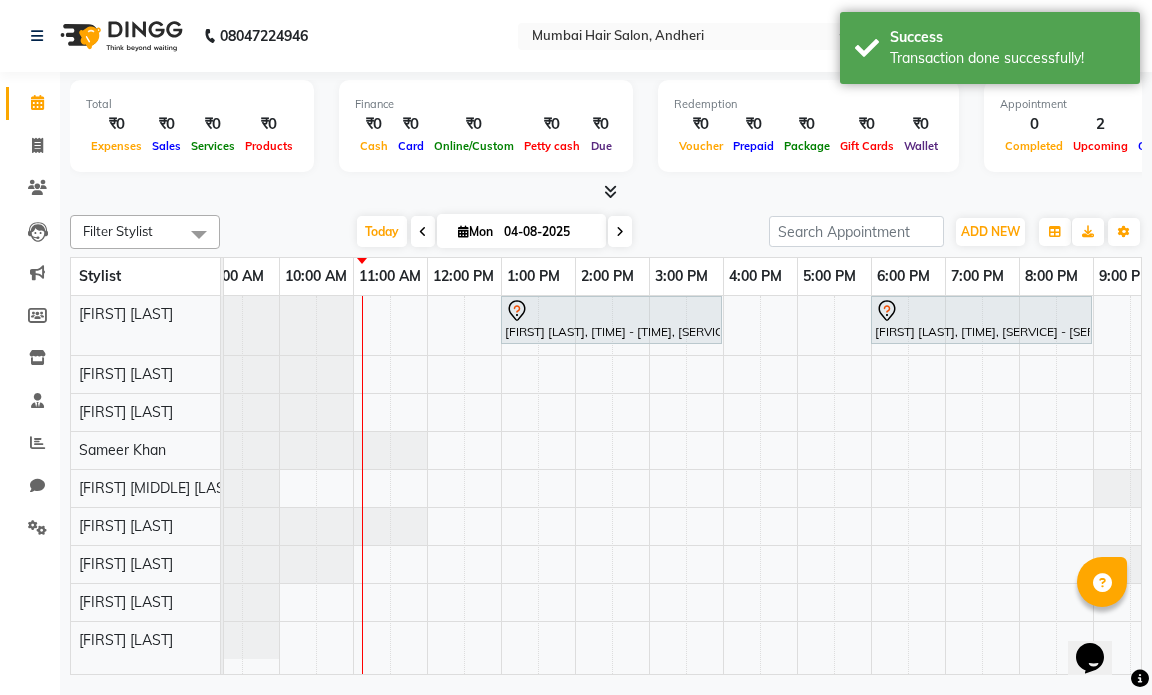 scroll, scrollTop: 0, scrollLeft: 16, axis: horizontal 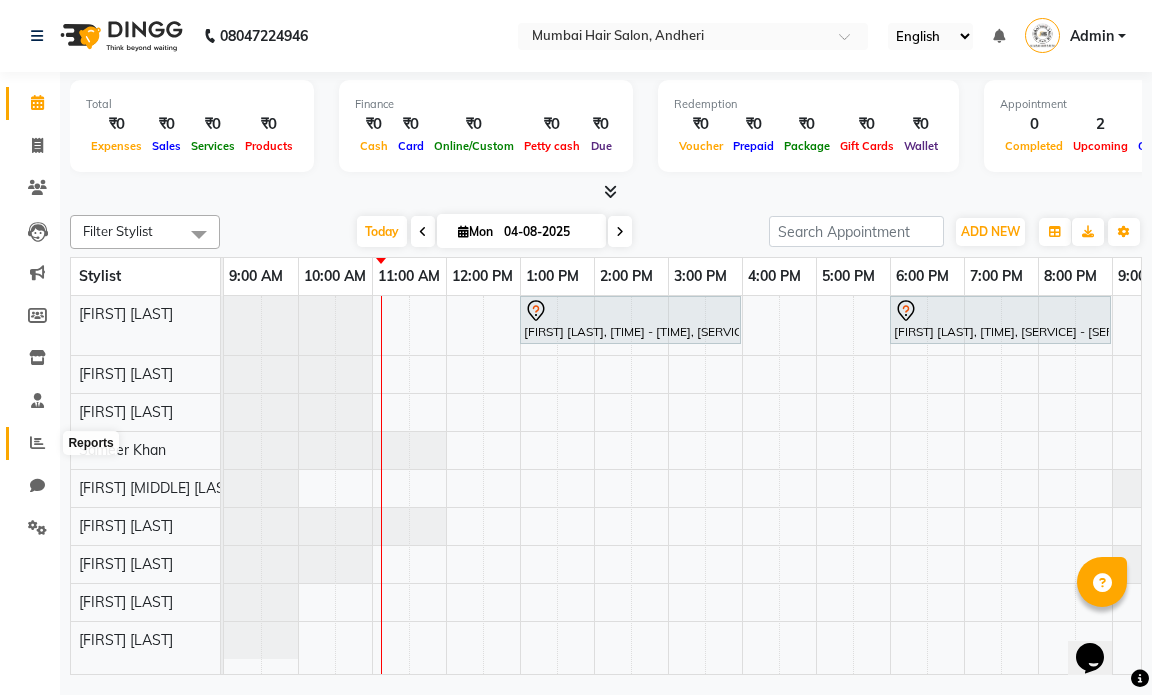 click 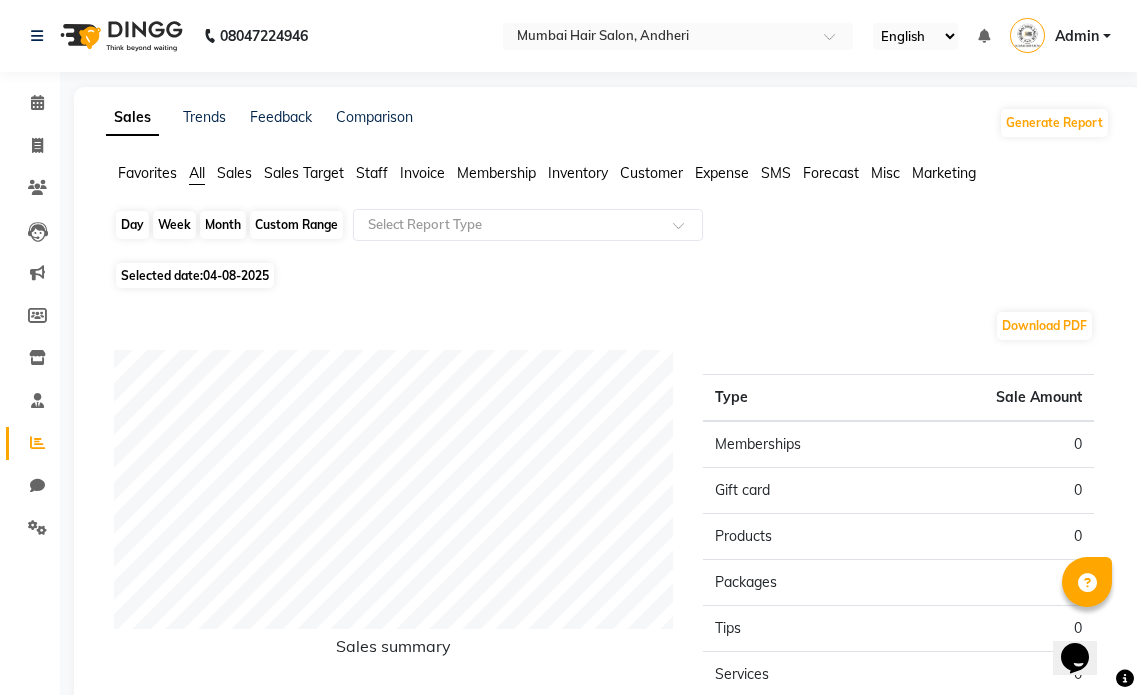 click on "Day" 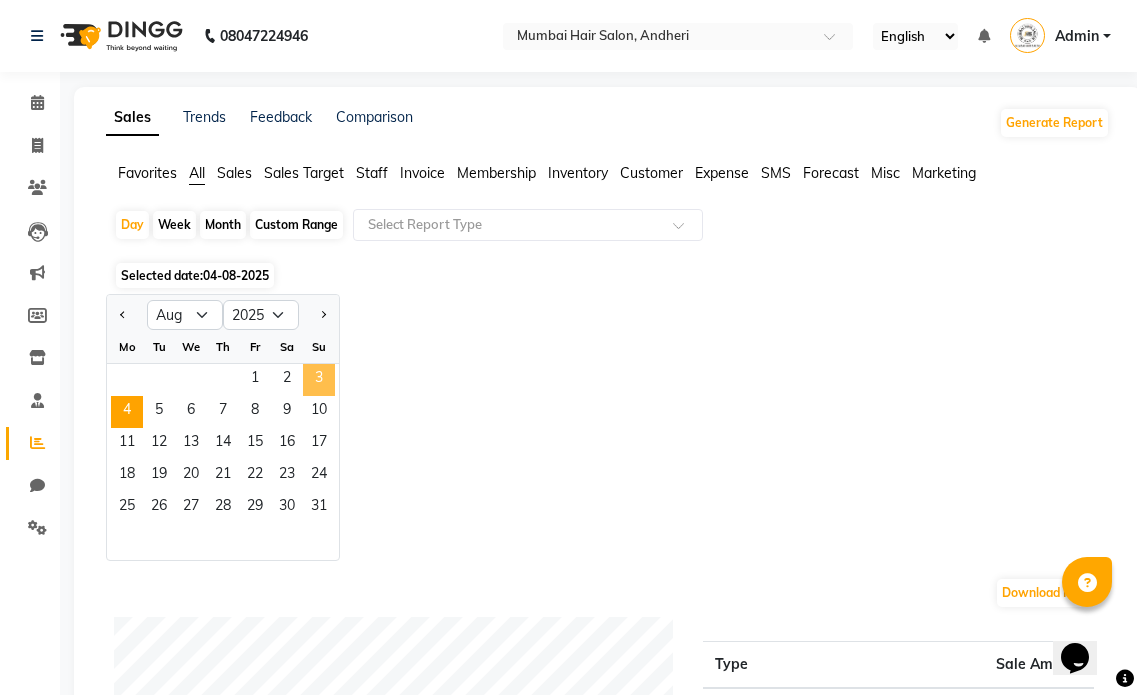 click on "3" 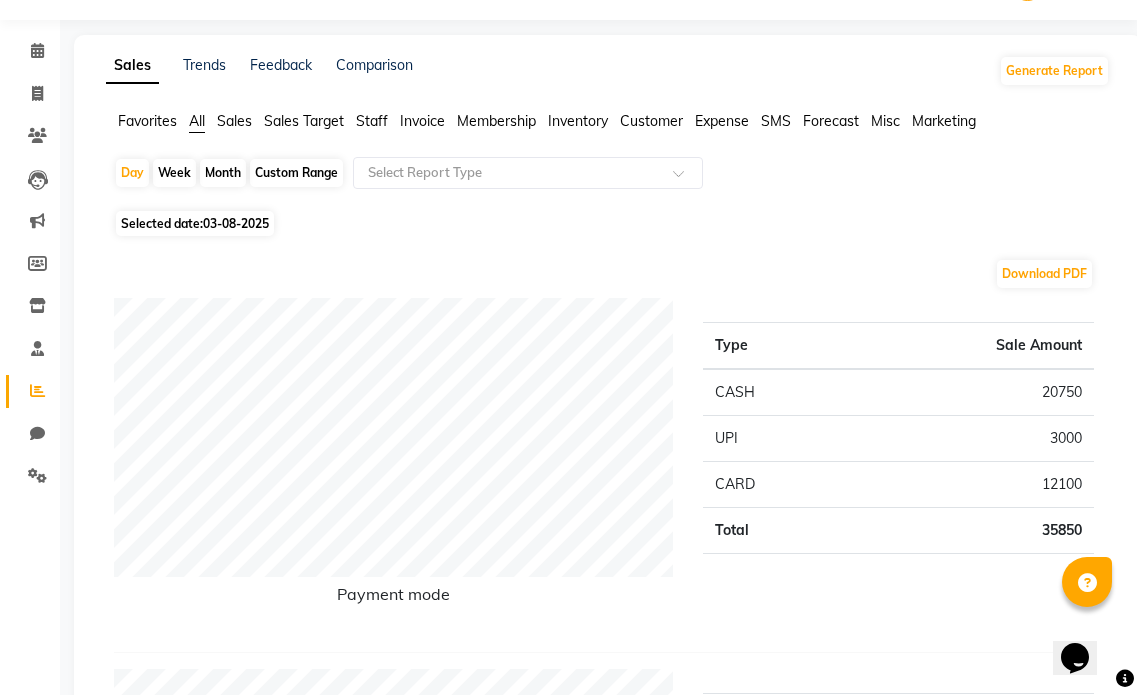 scroll, scrollTop: 100, scrollLeft: 0, axis: vertical 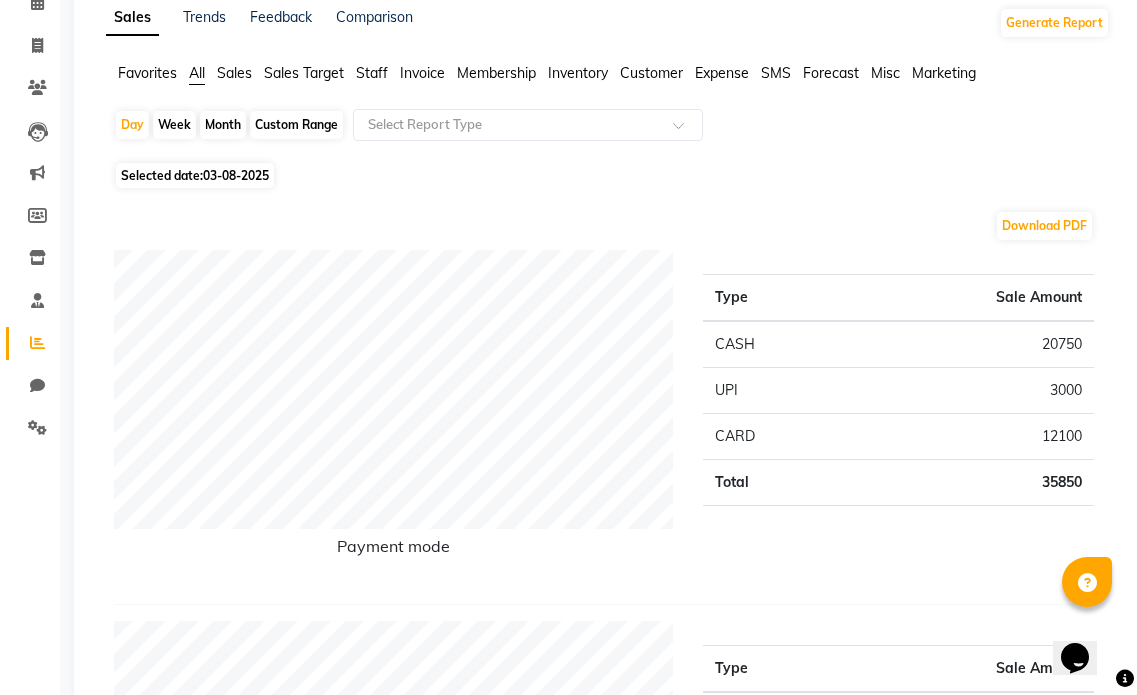 click on "Month" 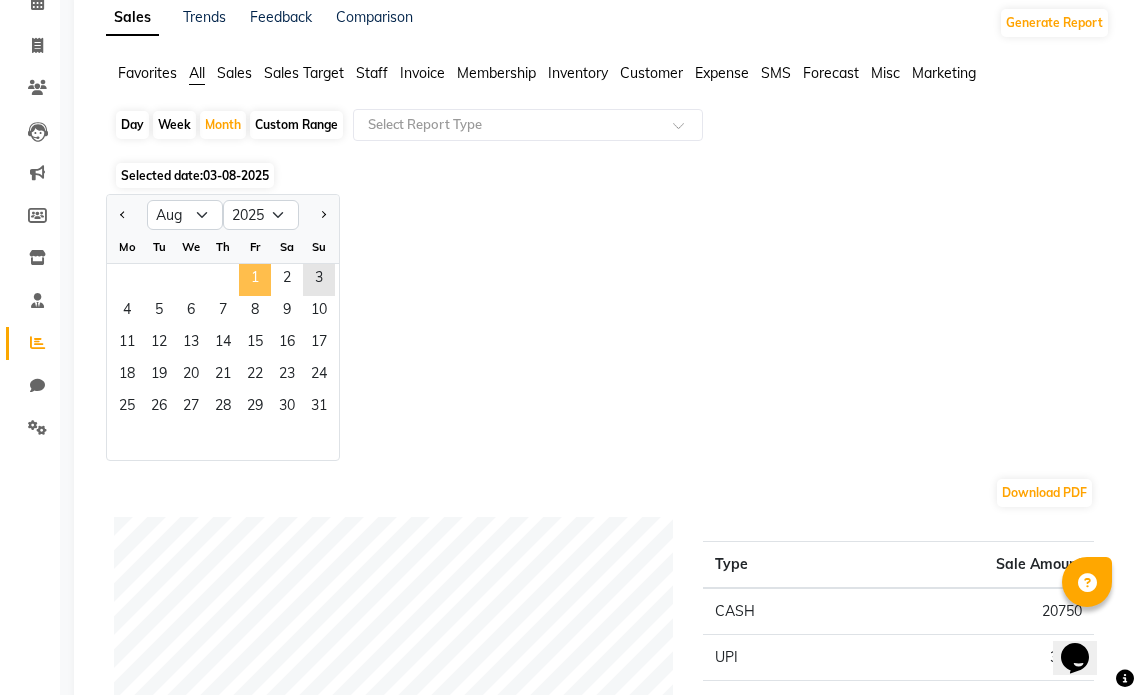 click on "1" 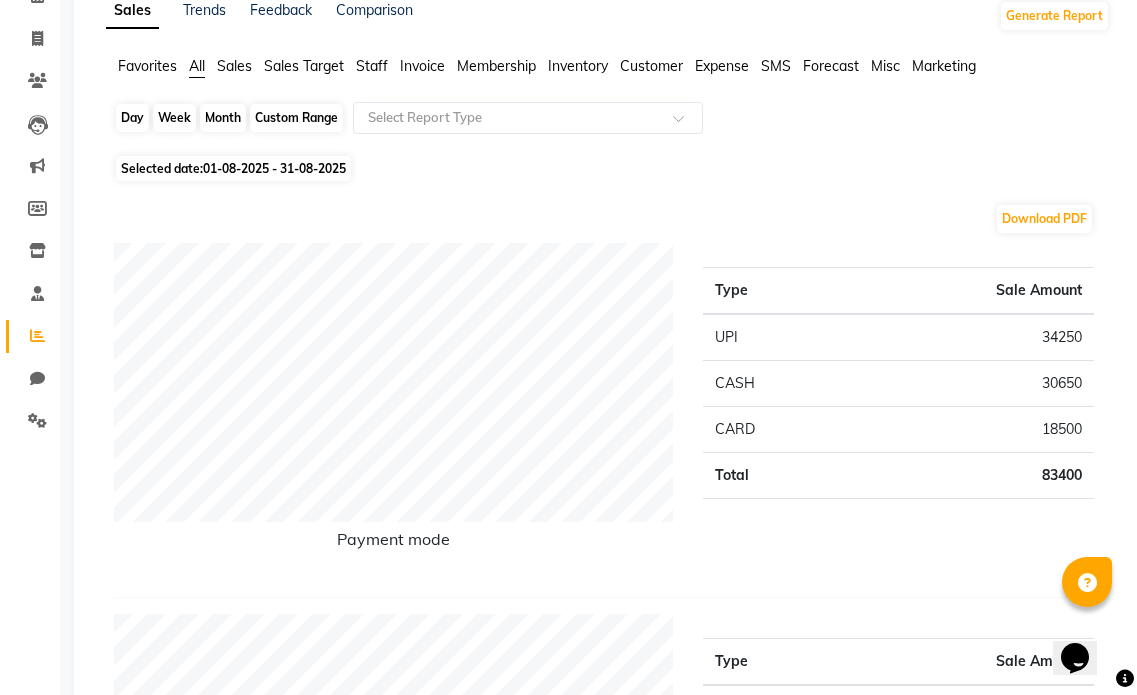 scroll, scrollTop: 0, scrollLeft: 0, axis: both 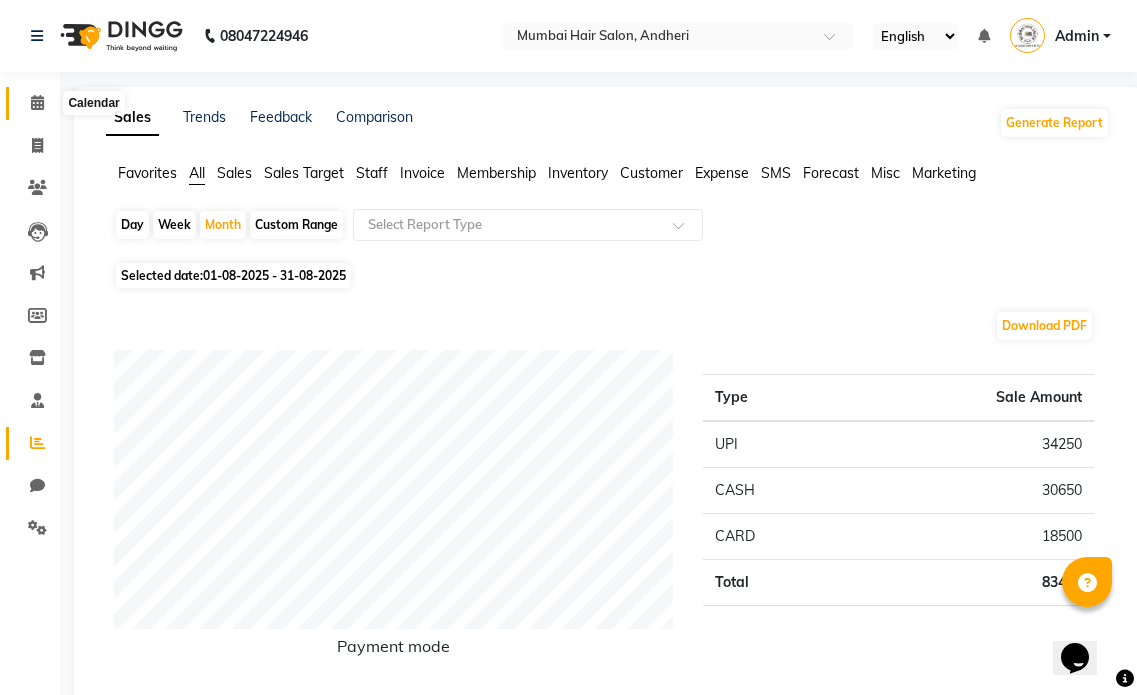click 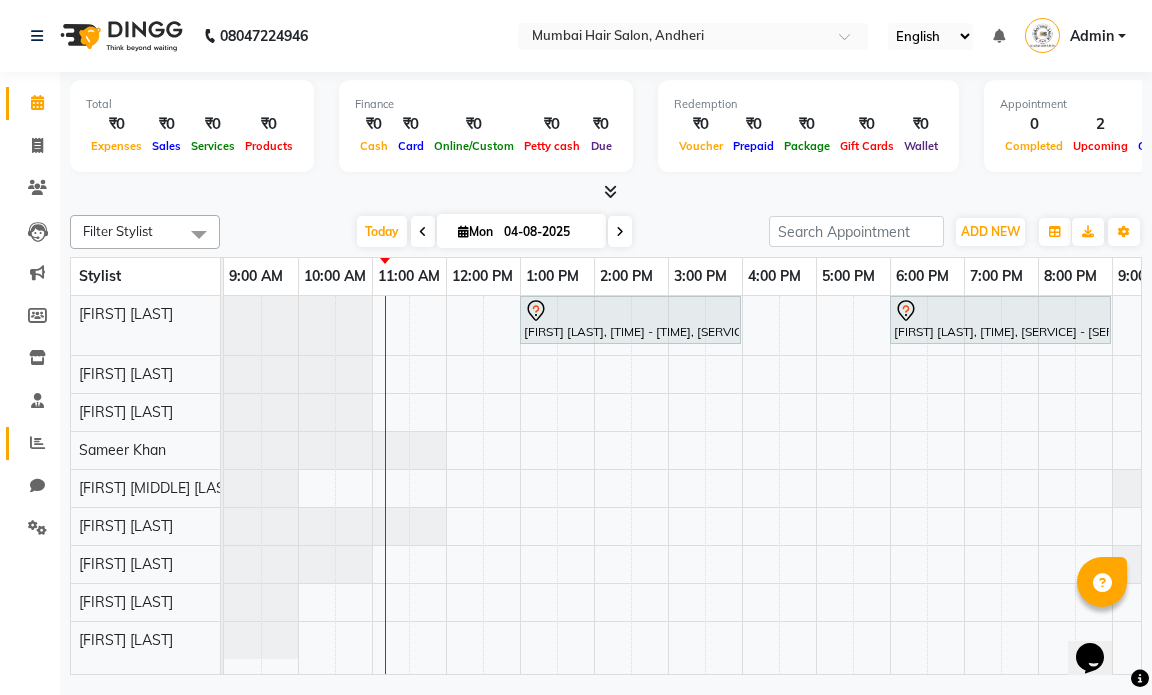 click 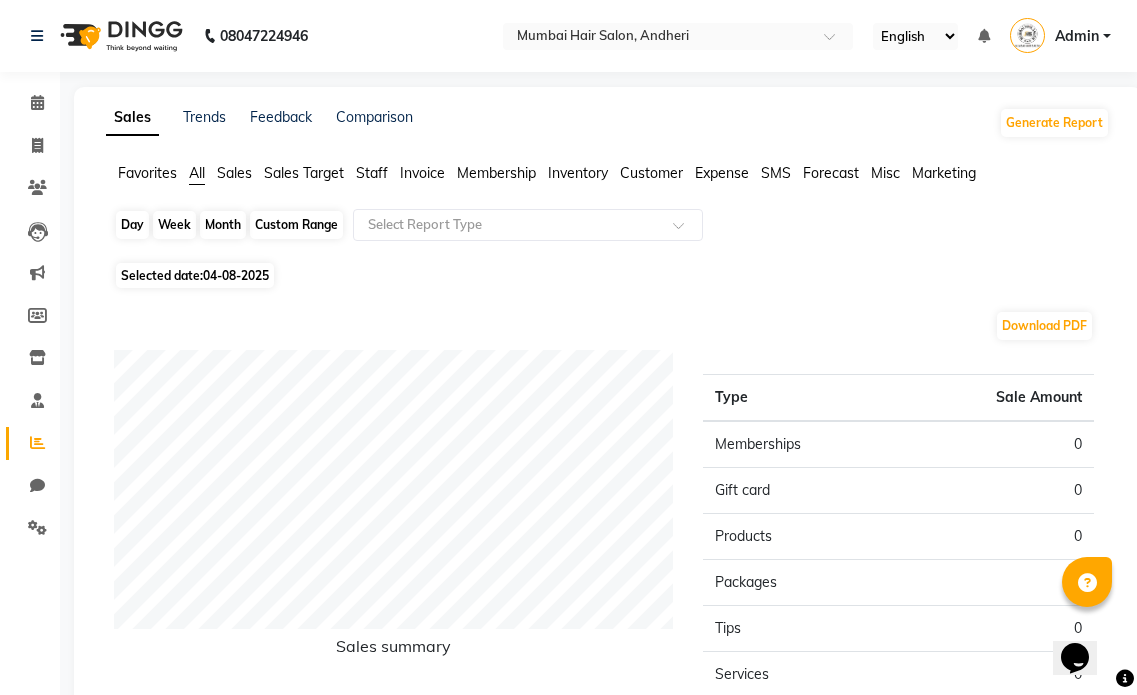 click on "Day" 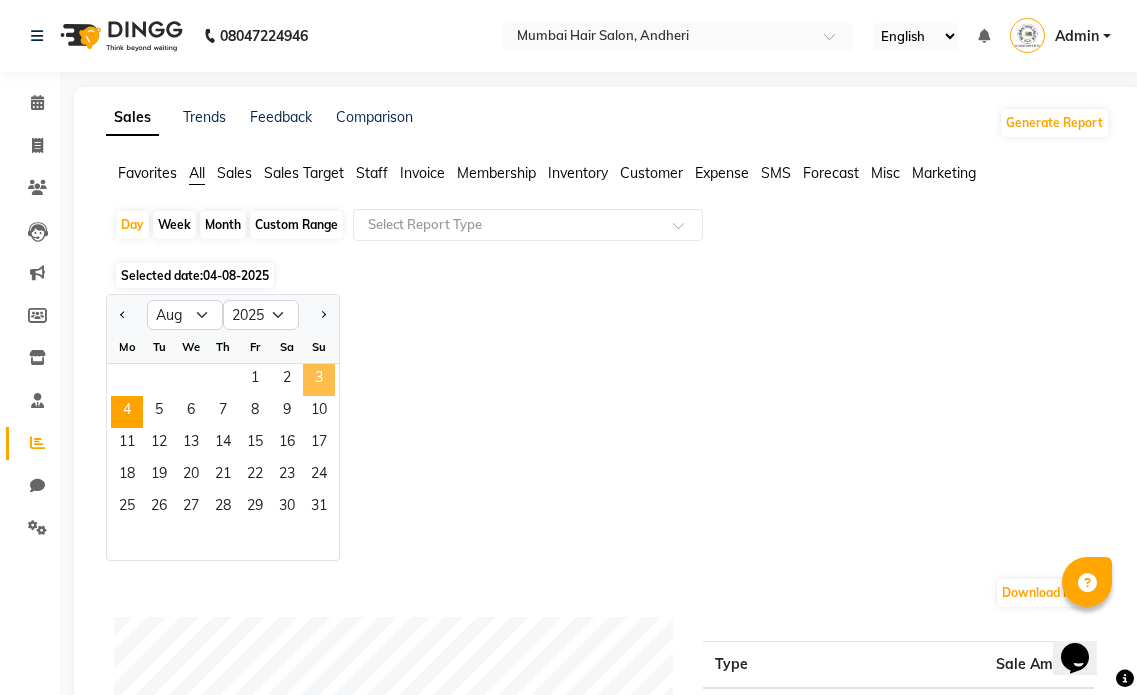 click on "3" 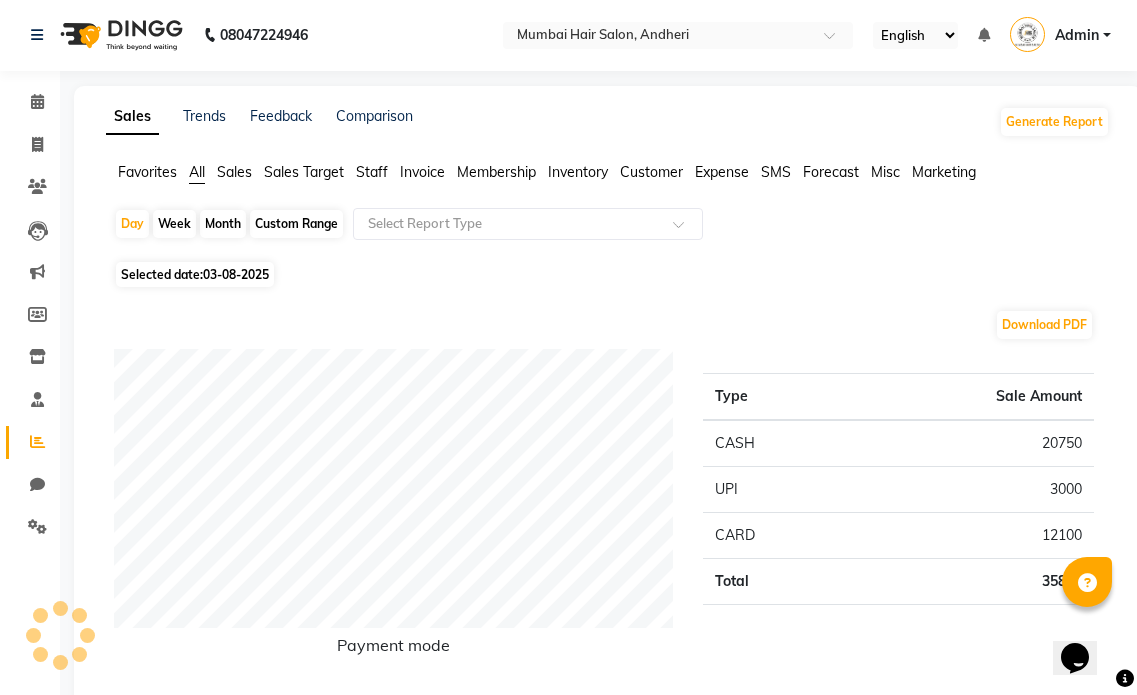 scroll, scrollTop: 0, scrollLeft: 0, axis: both 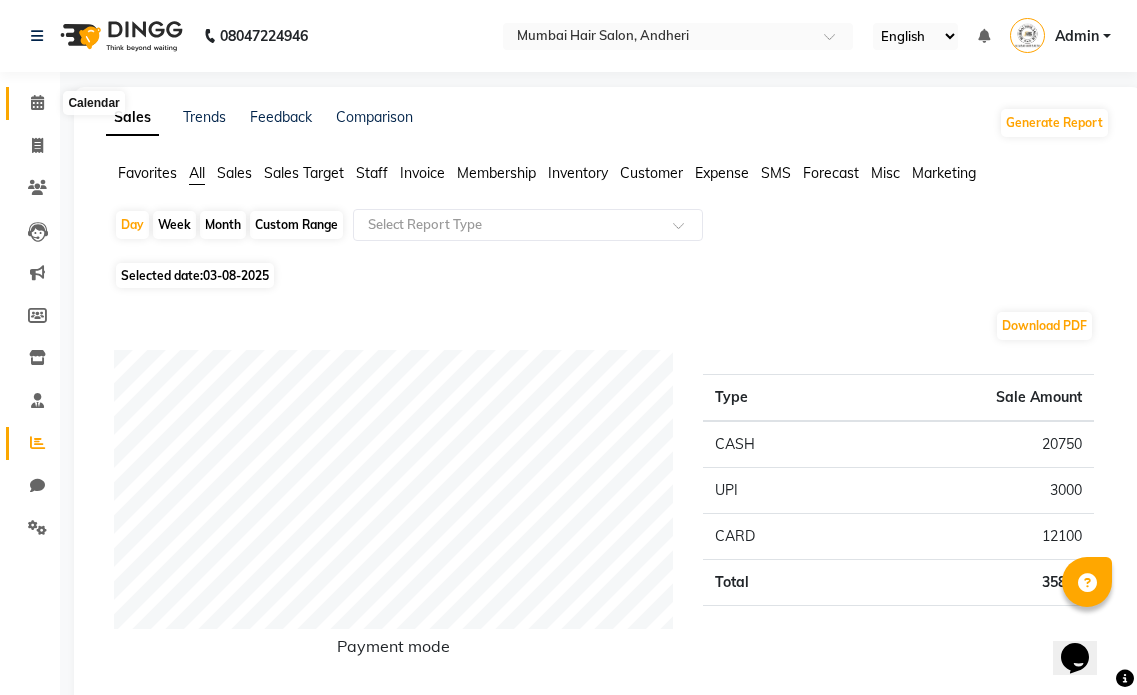 click 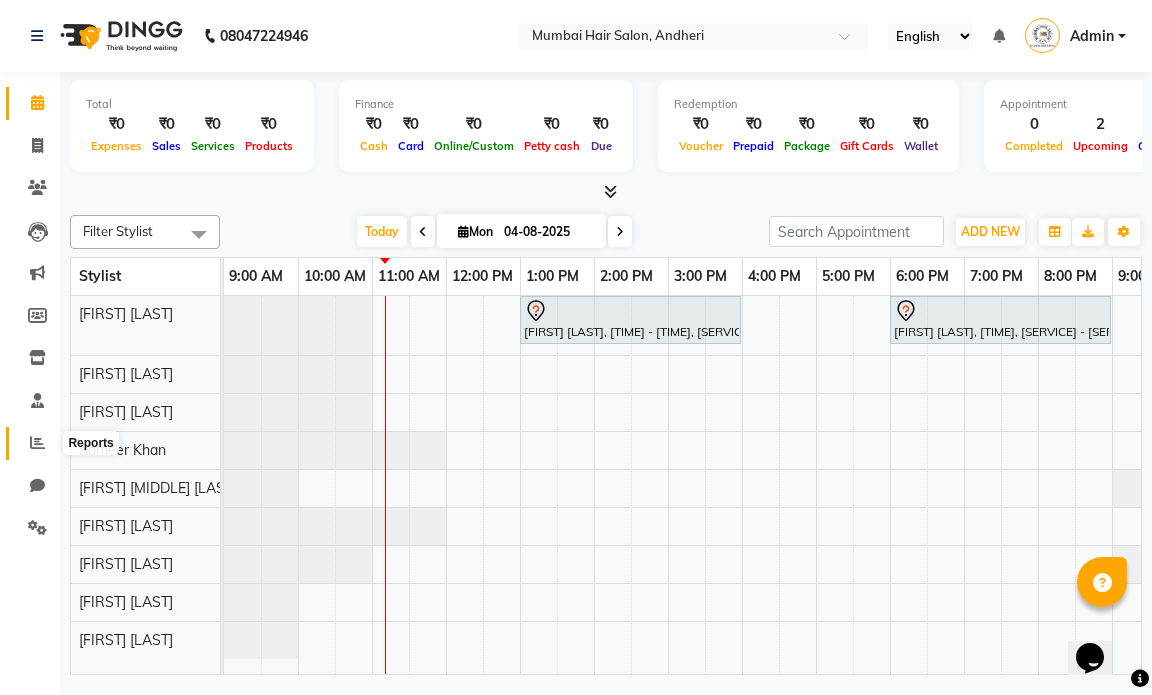 click 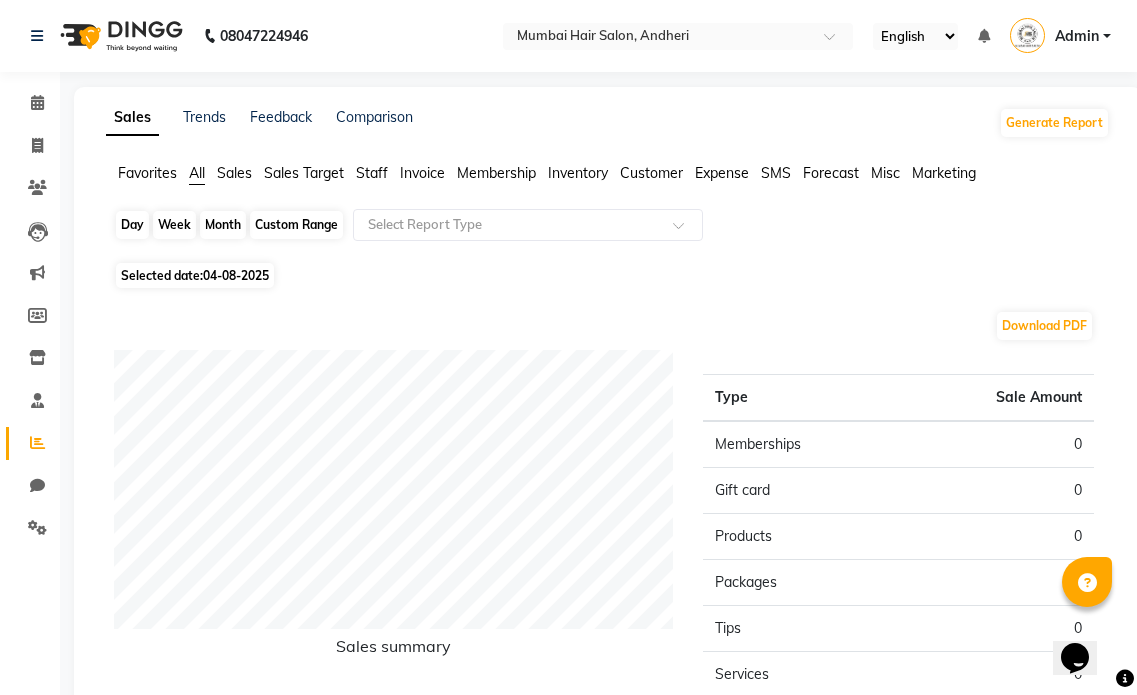 click on "Day" 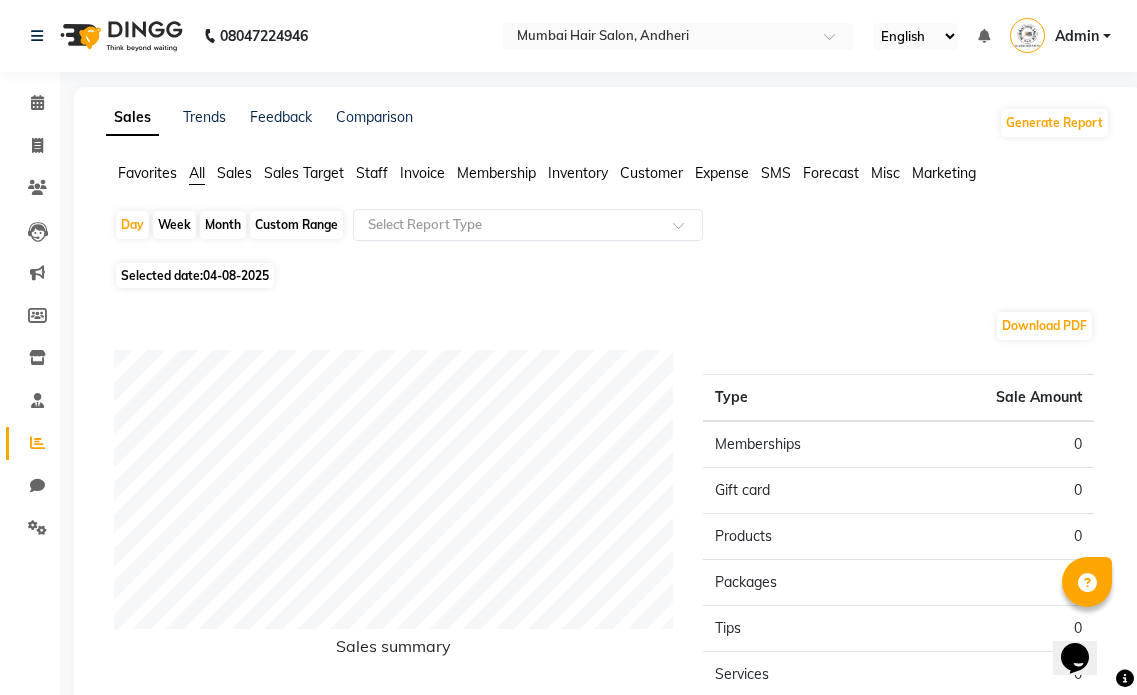select on "8" 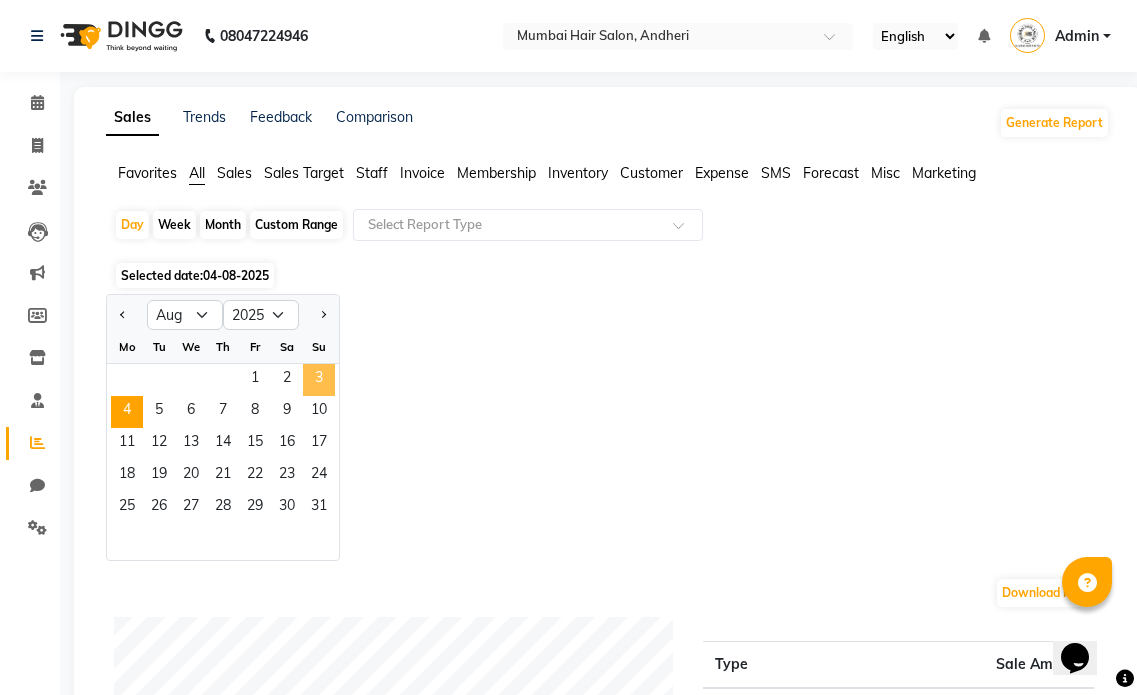 click on "3" 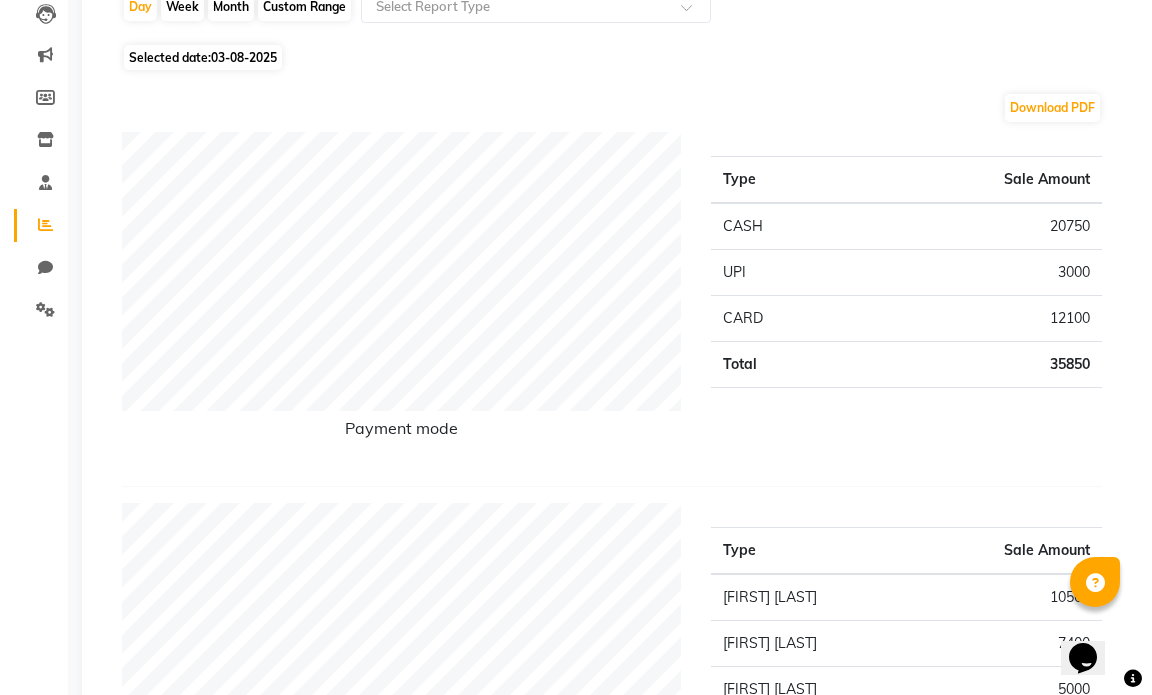 scroll, scrollTop: 0, scrollLeft: 0, axis: both 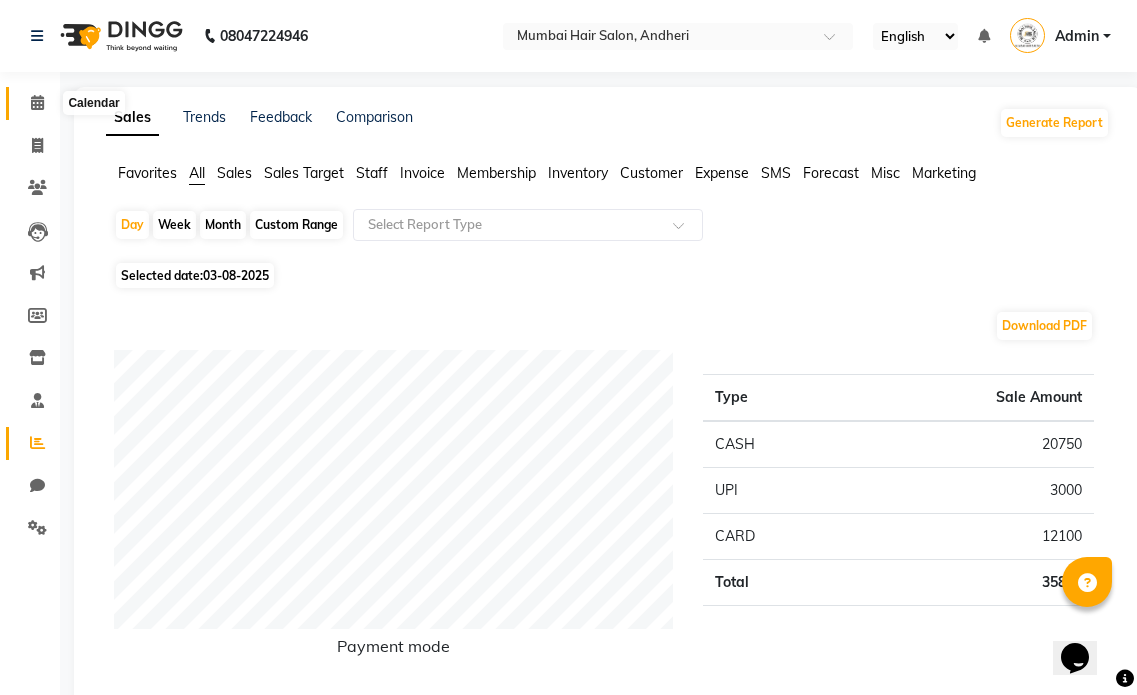 click 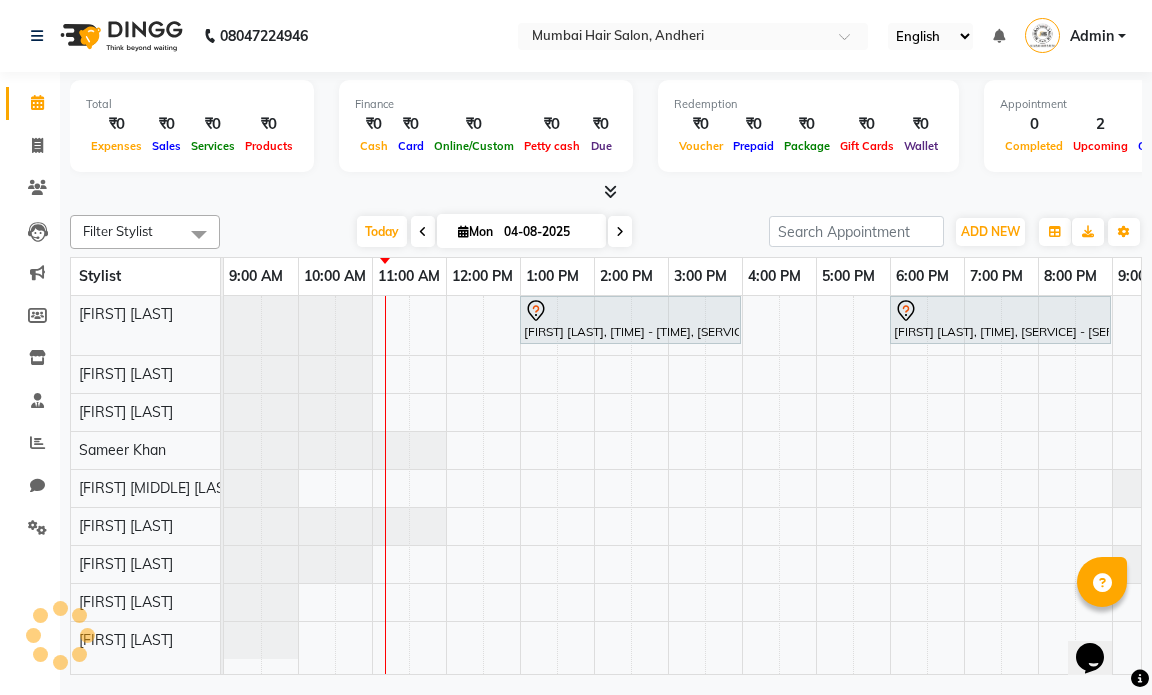 scroll, scrollTop: 0, scrollLeft: 0, axis: both 